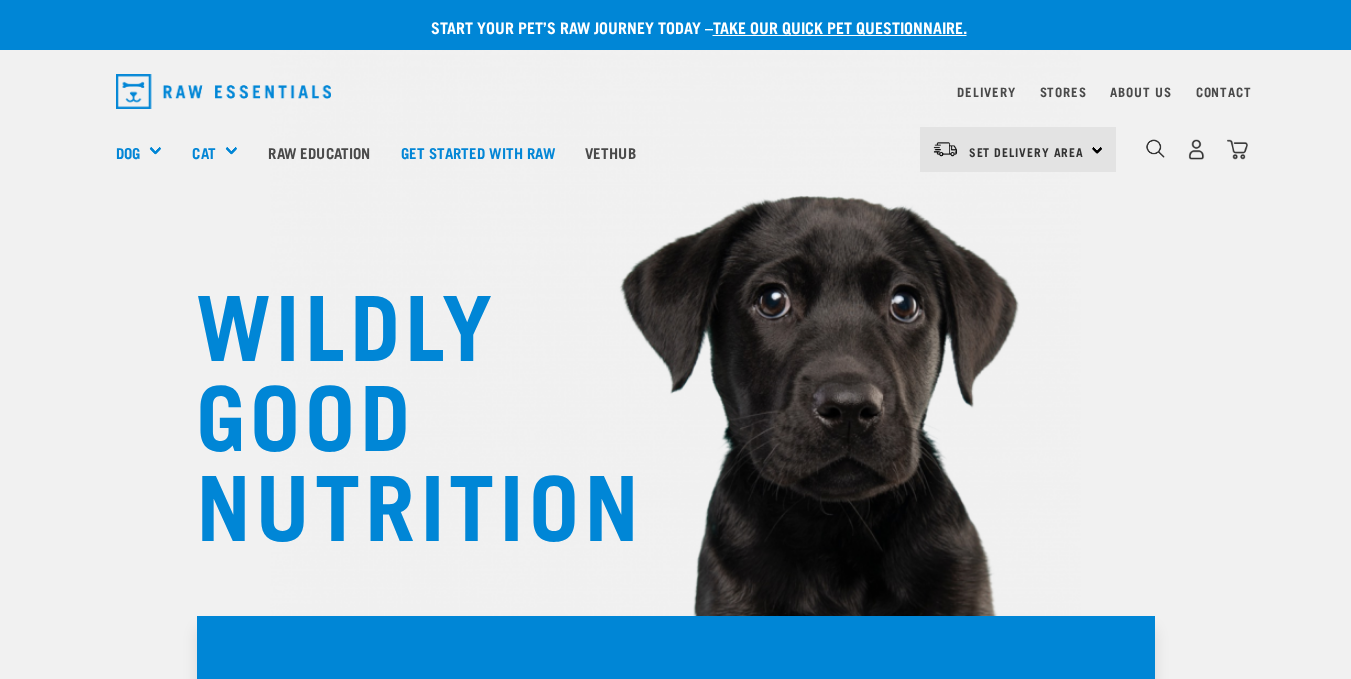 scroll, scrollTop: 0, scrollLeft: 0, axis: both 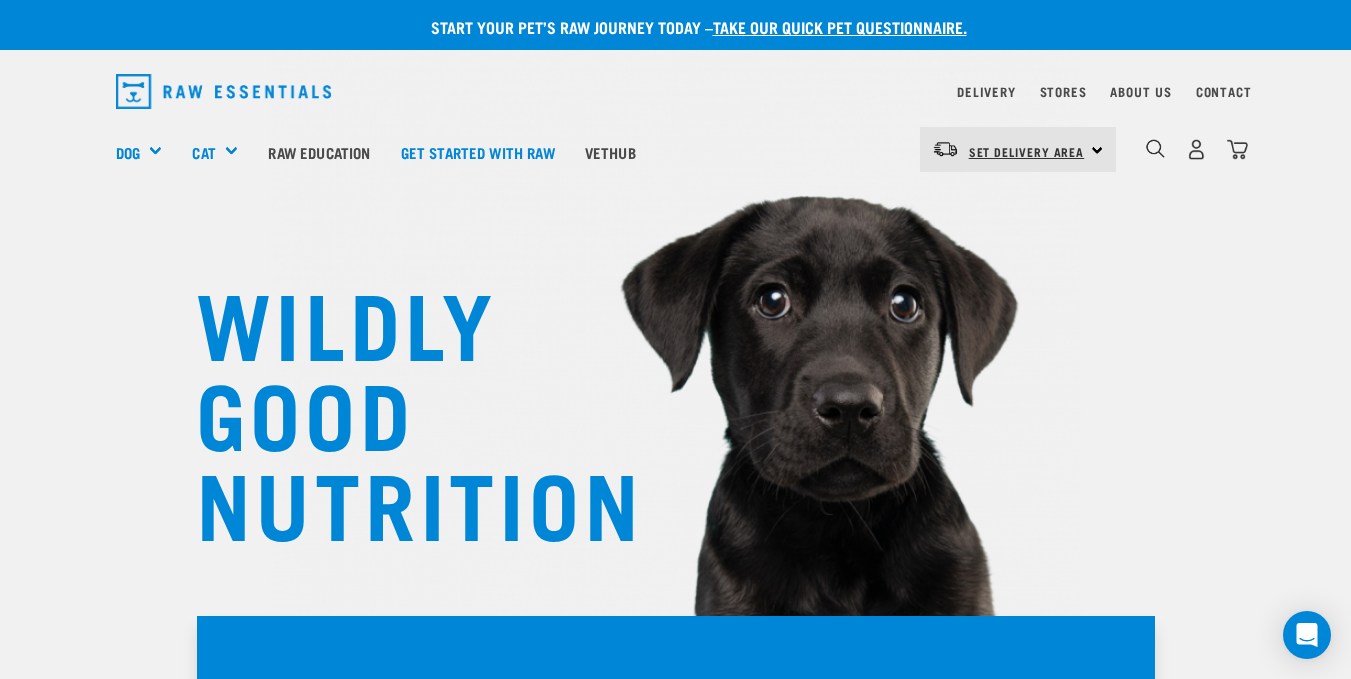 click on "Set Delivery Area" at bounding box center (1027, 151) 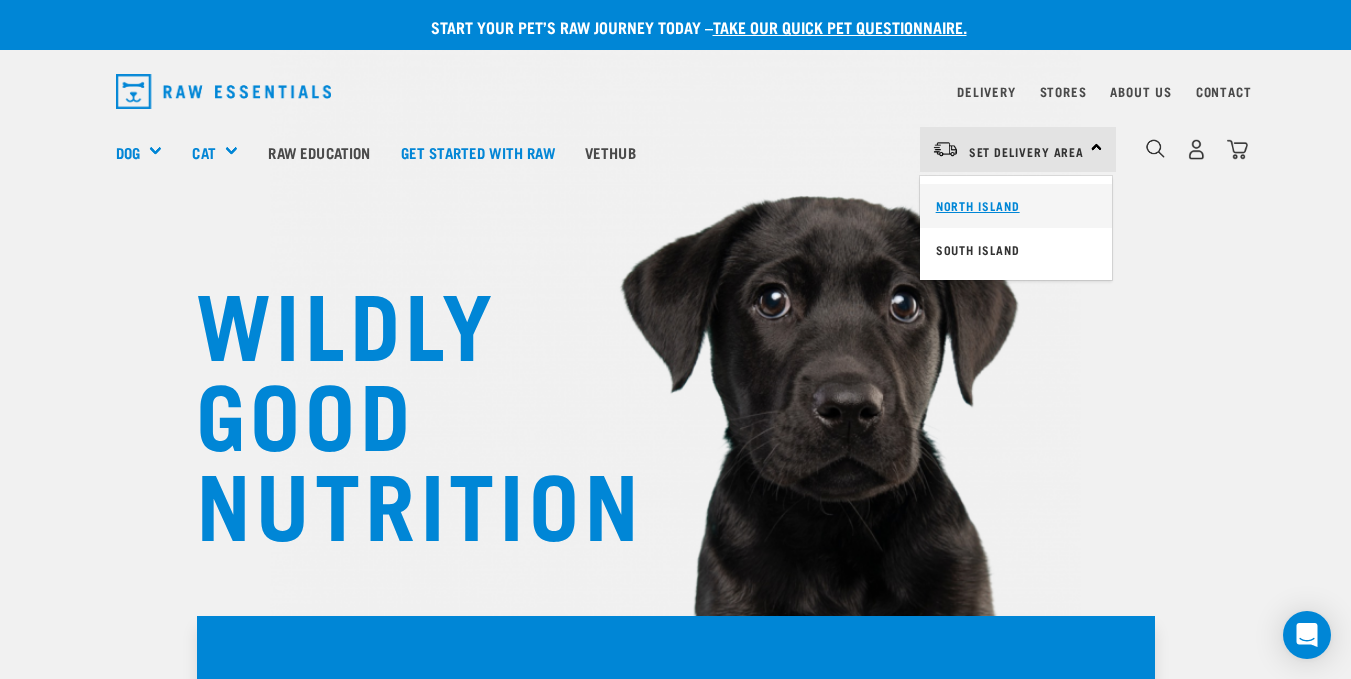 click on "North Island" at bounding box center [1016, 206] 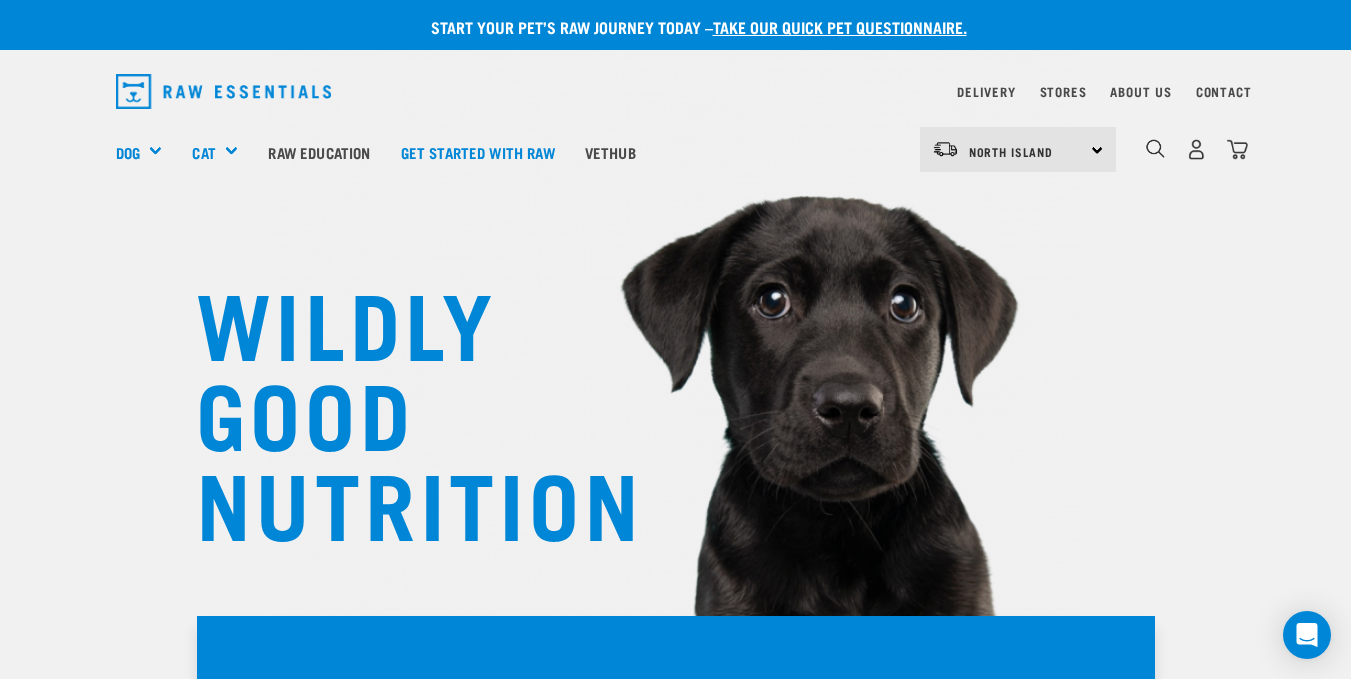scroll, scrollTop: 0, scrollLeft: 0, axis: both 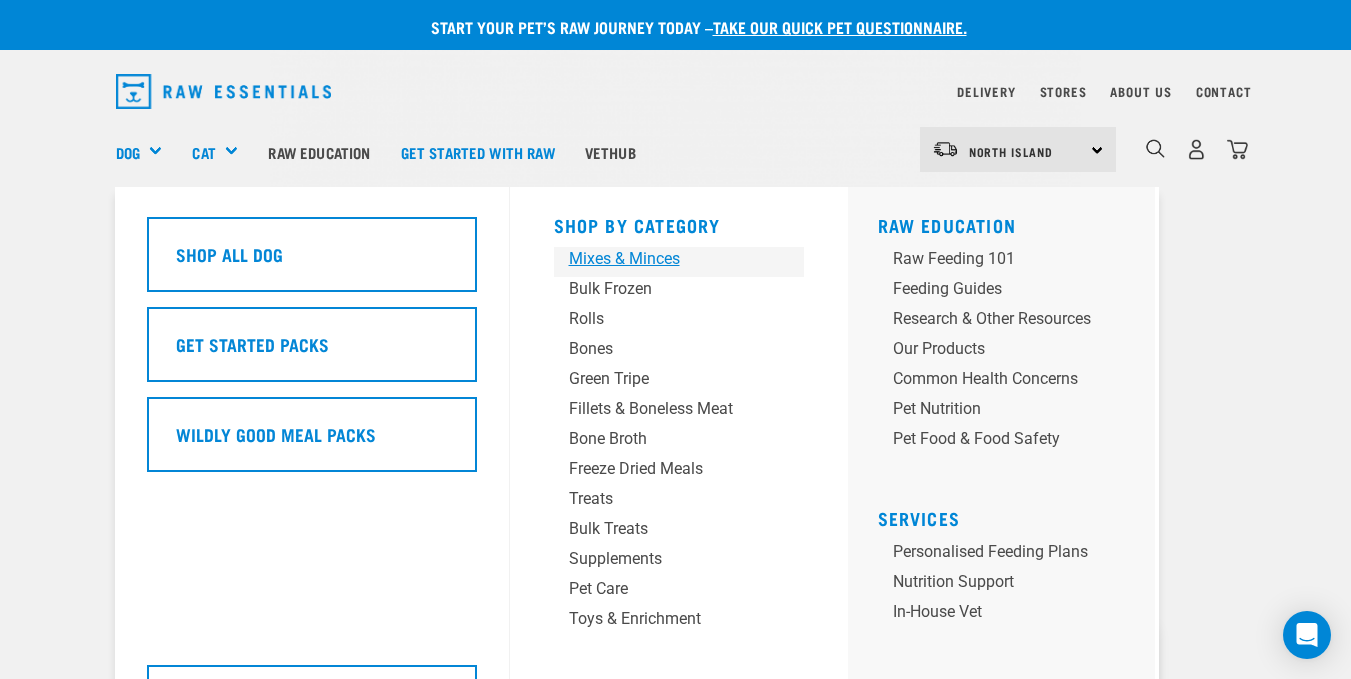 click on "Mixes & Minces" at bounding box center [662, 259] 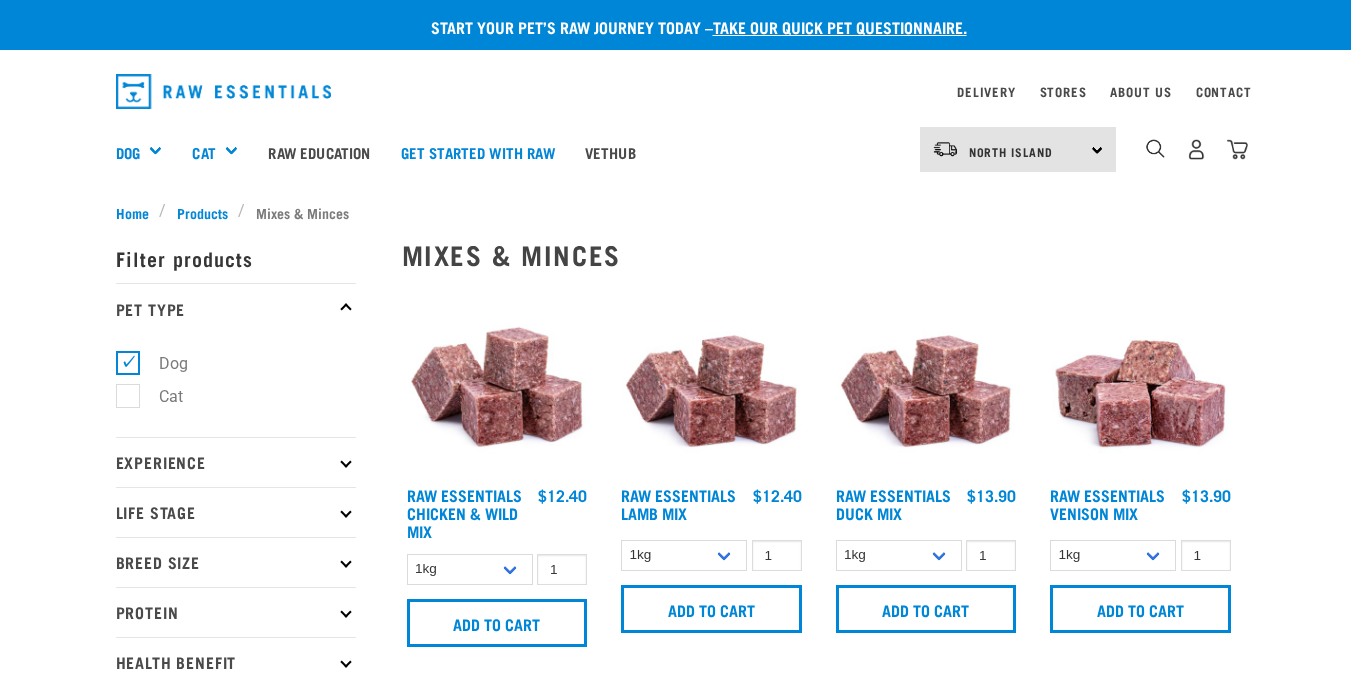 scroll, scrollTop: 0, scrollLeft: 0, axis: both 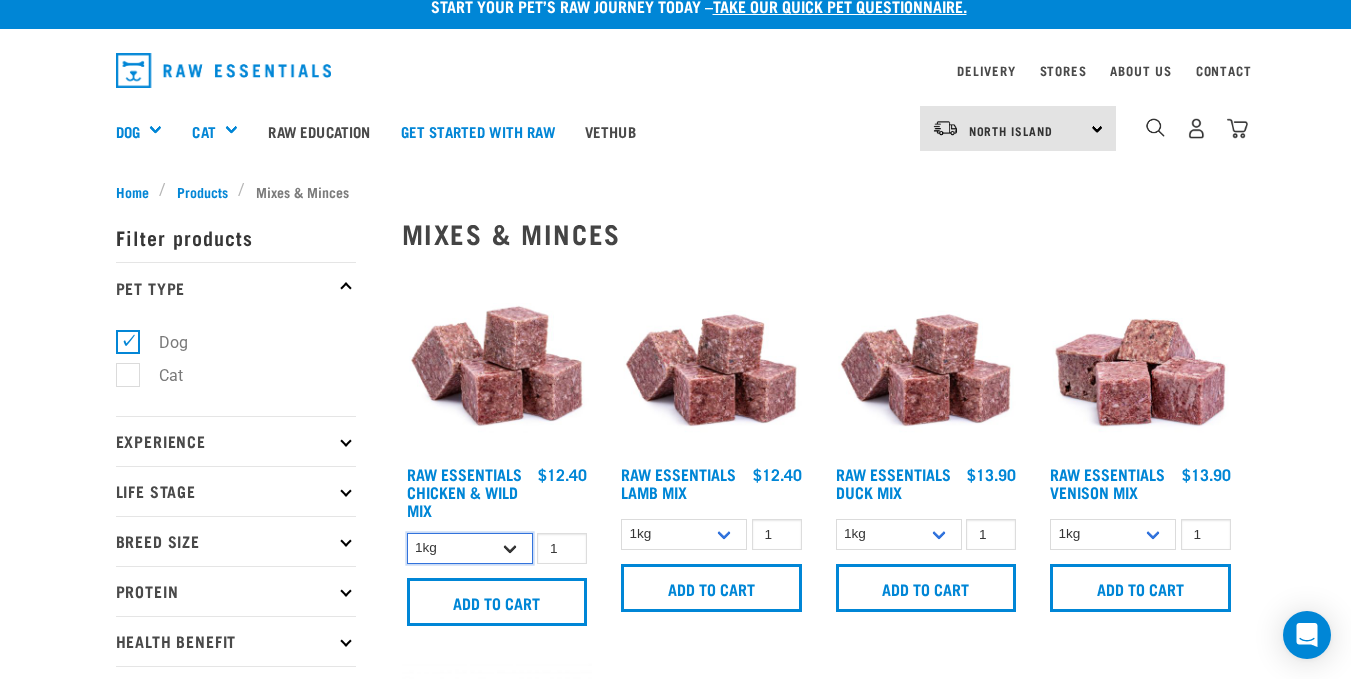 click on "1kg
3kg
Bulk (10kg)" at bounding box center (470, 548) 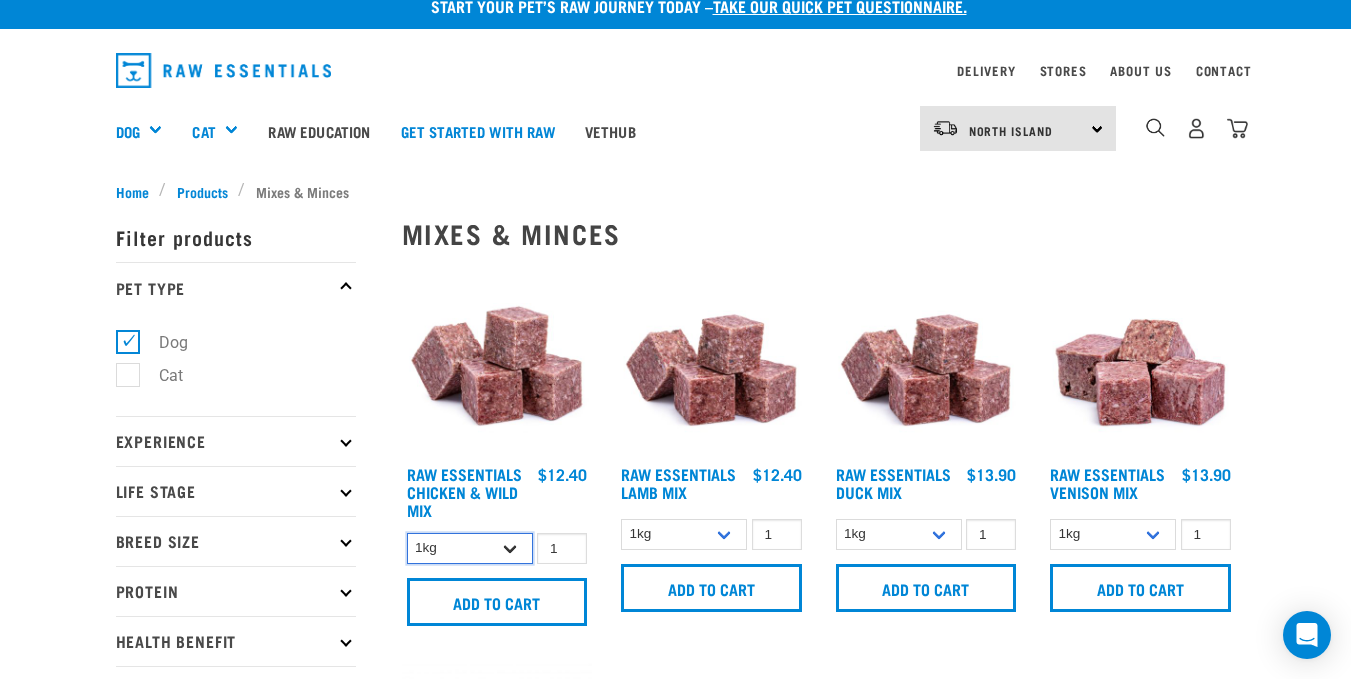 select on "709" 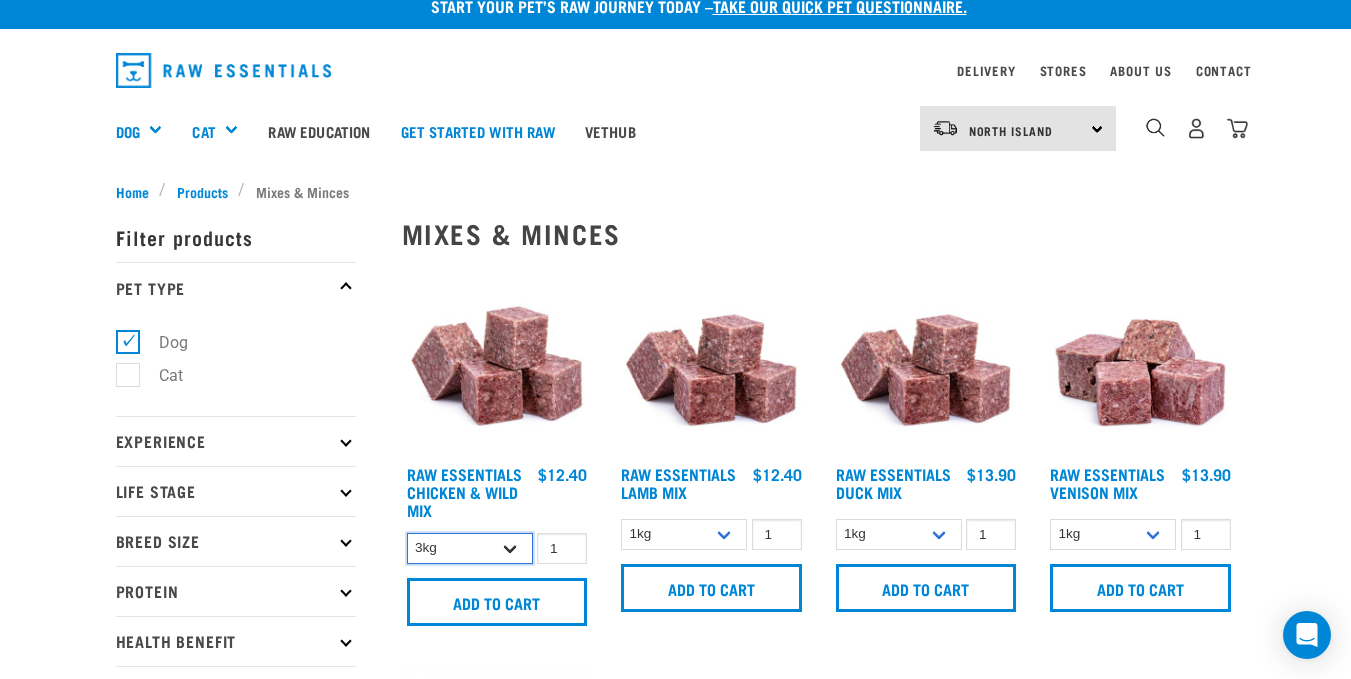 click on "1kg
3kg
Bulk (10kg)" at bounding box center [470, 548] 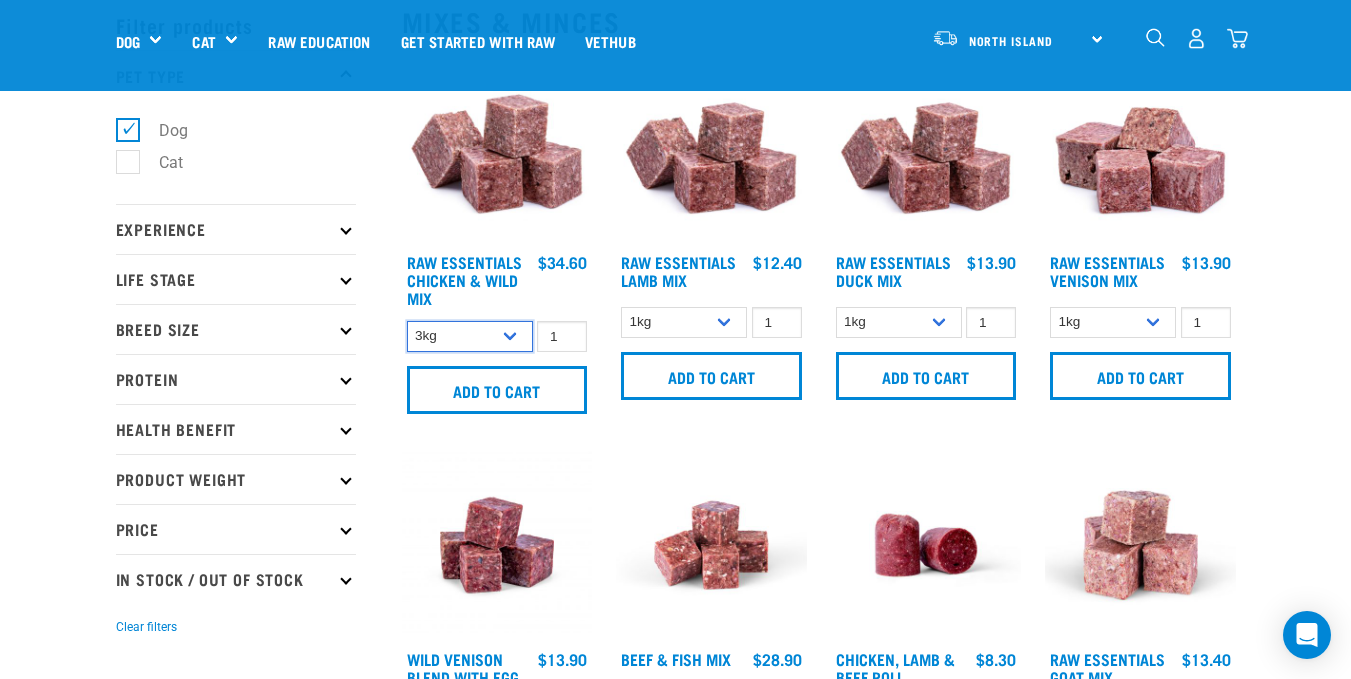 scroll, scrollTop: 92, scrollLeft: 0, axis: vertical 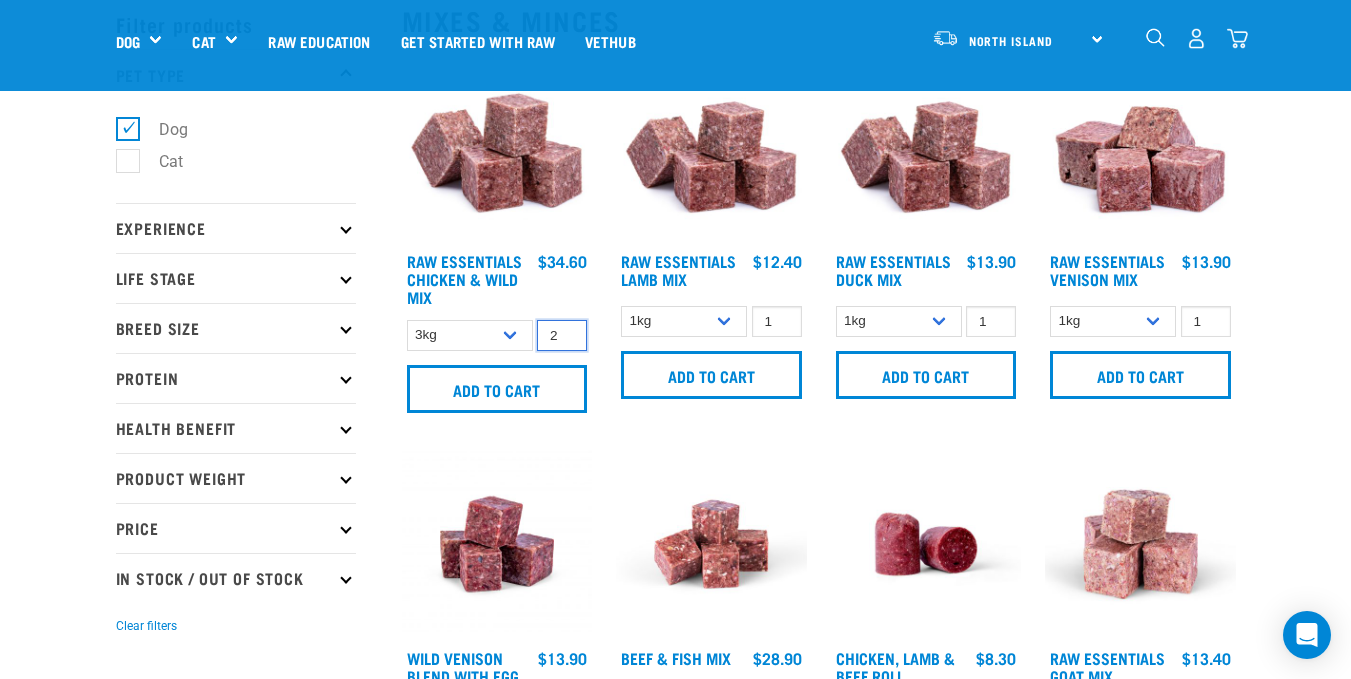 type on "2" 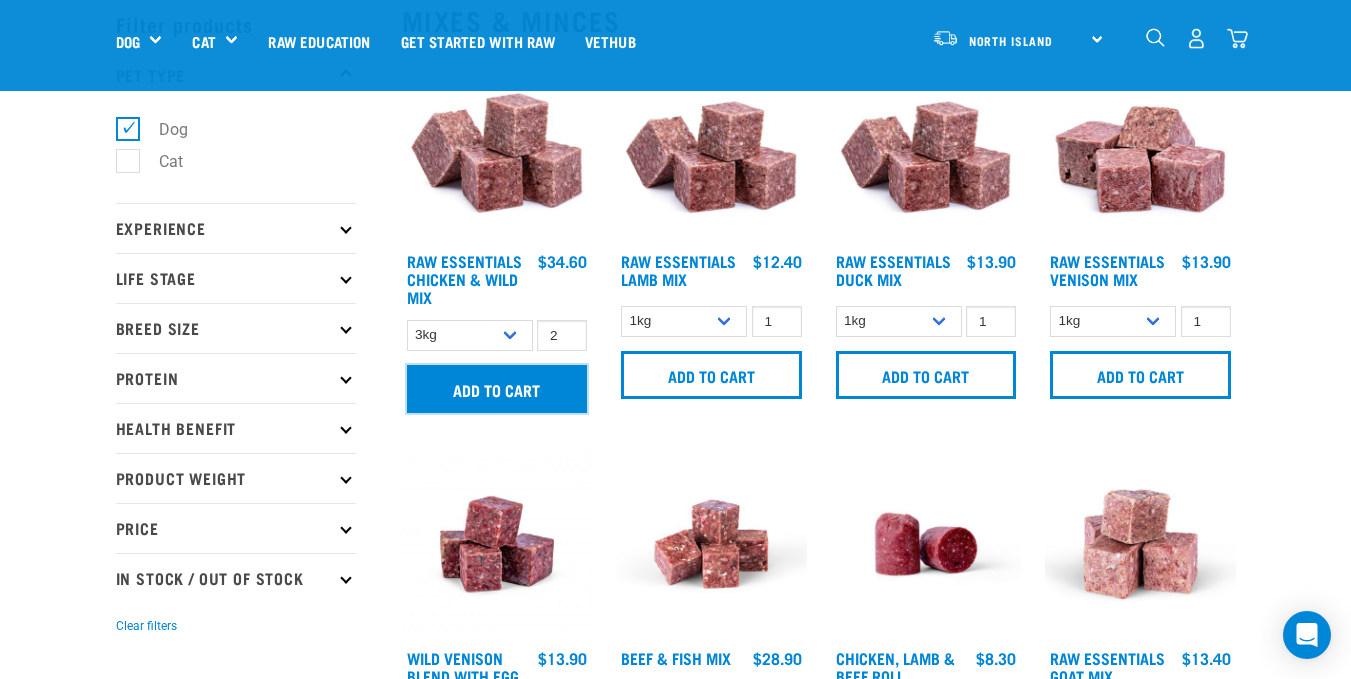 click on "Add to cart" at bounding box center (497, 389) 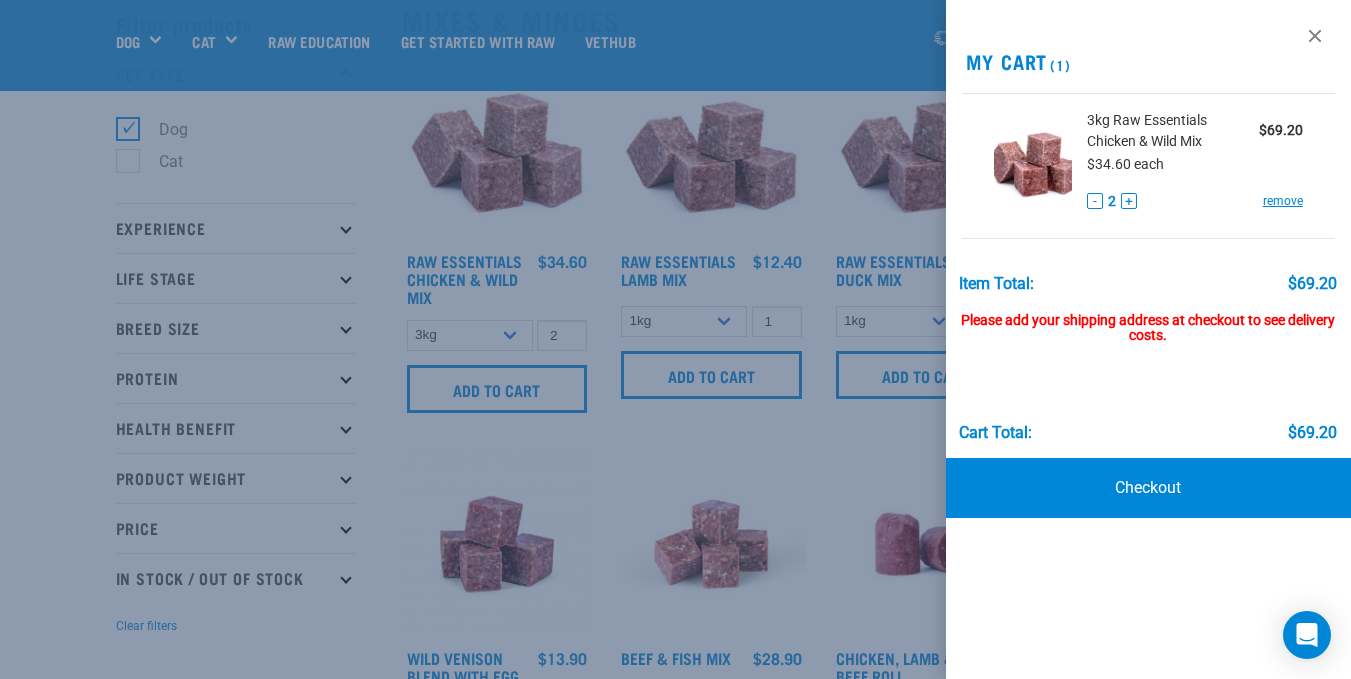 click at bounding box center (675, 339) 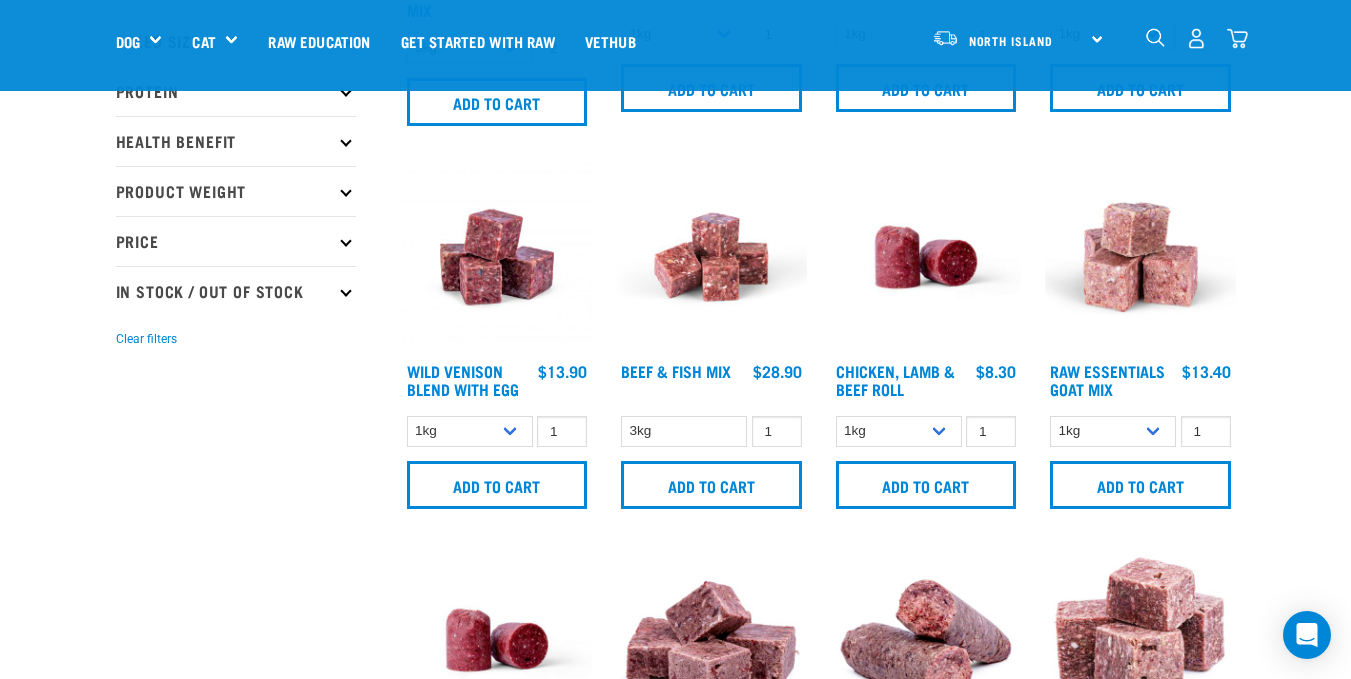 scroll, scrollTop: 381, scrollLeft: 0, axis: vertical 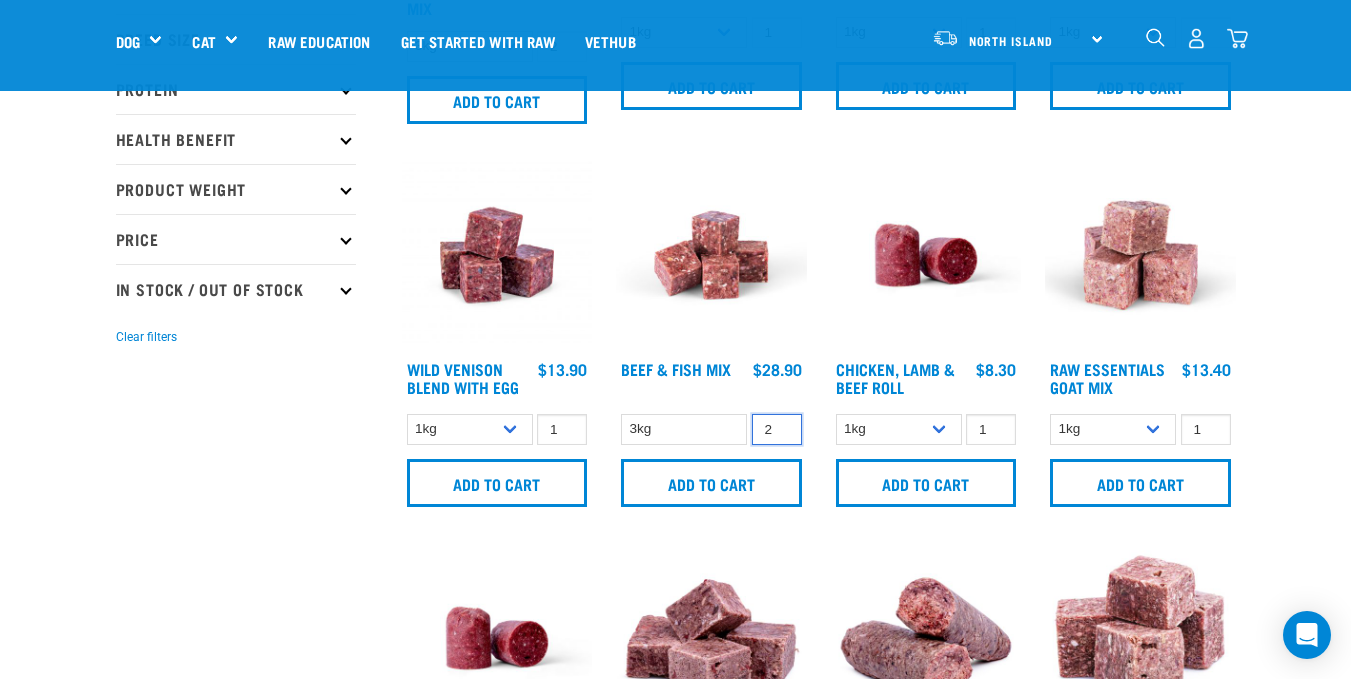 type on "2" 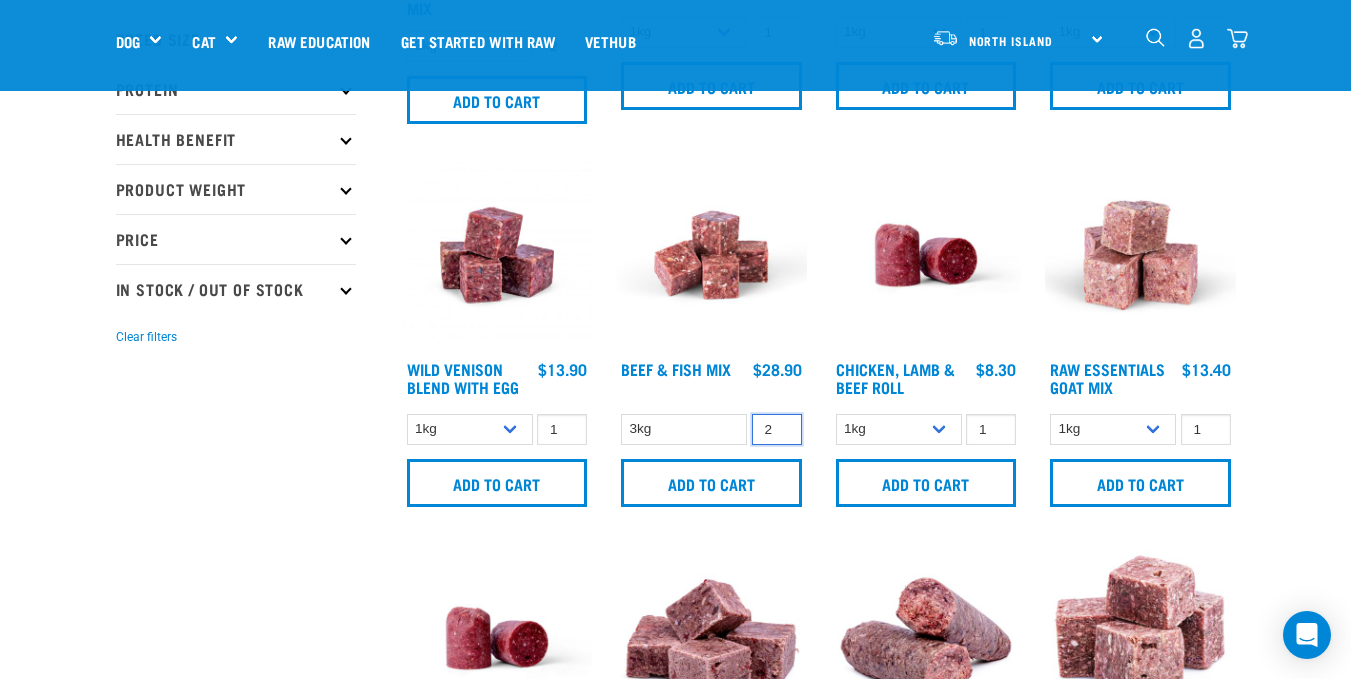 click on "2" at bounding box center [777, 429] 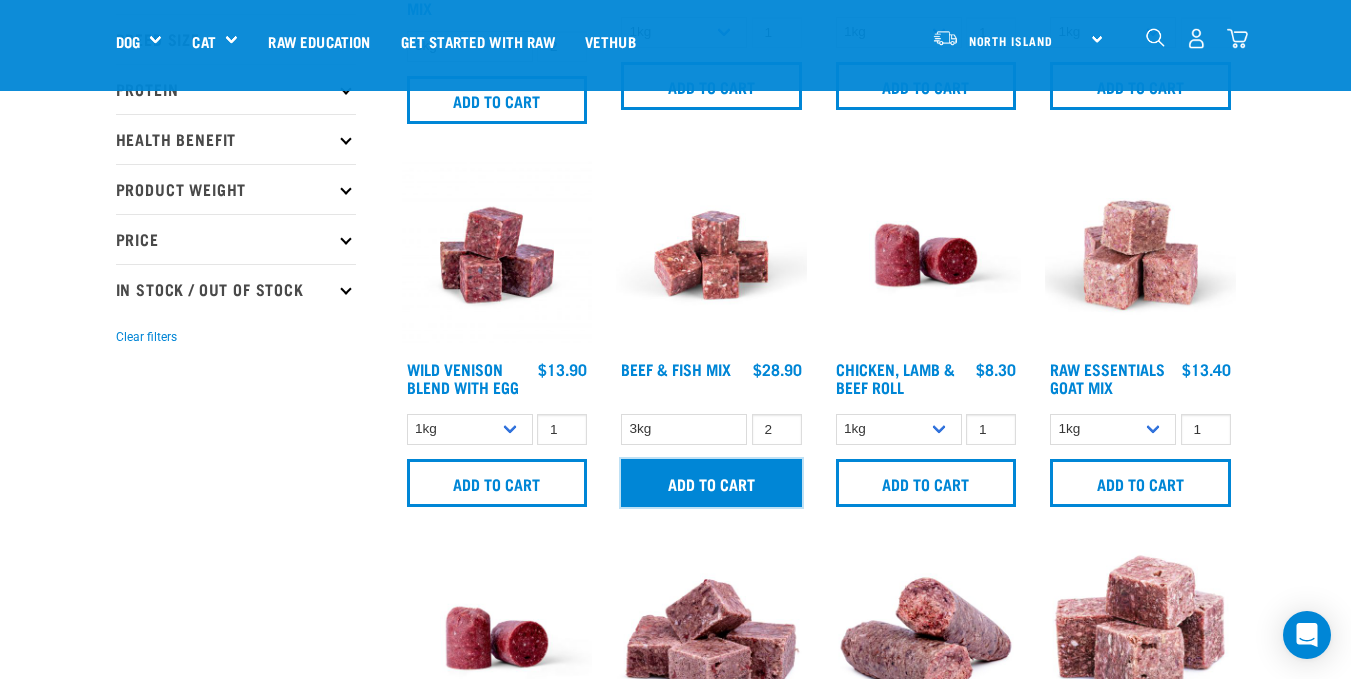 click on "Add to cart" at bounding box center [711, 483] 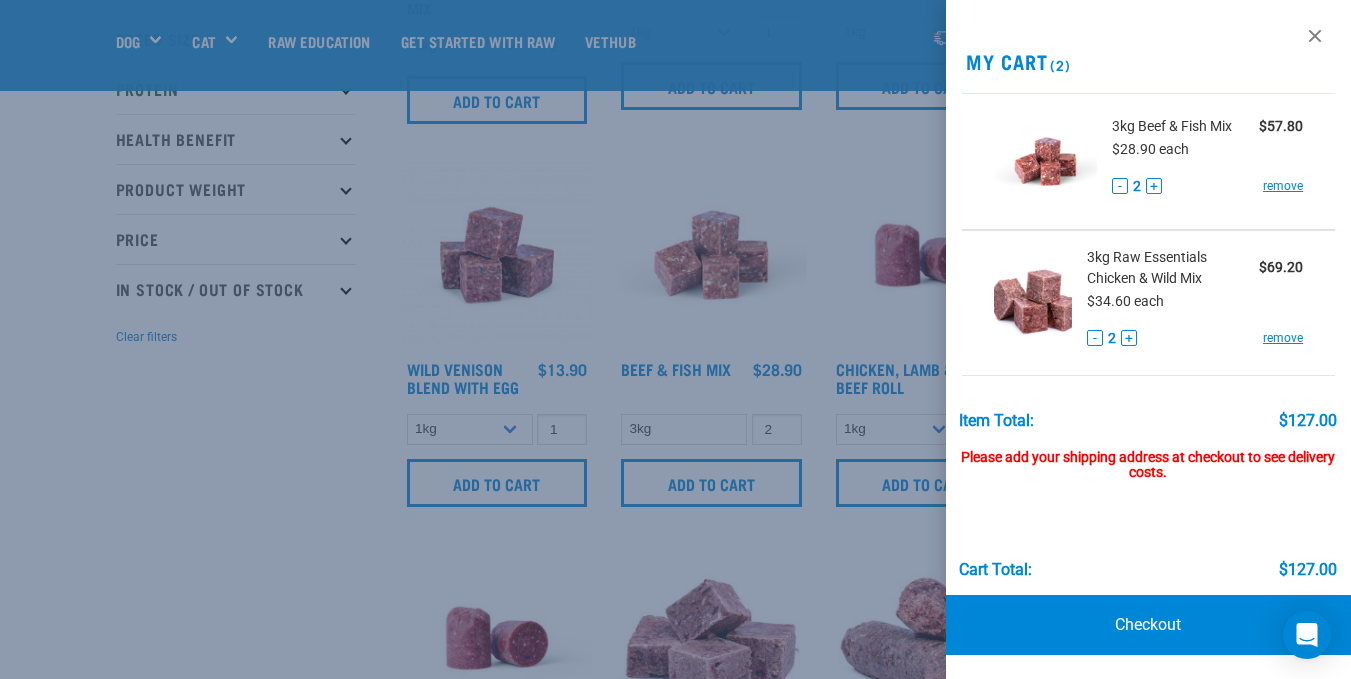 click at bounding box center [675, 339] 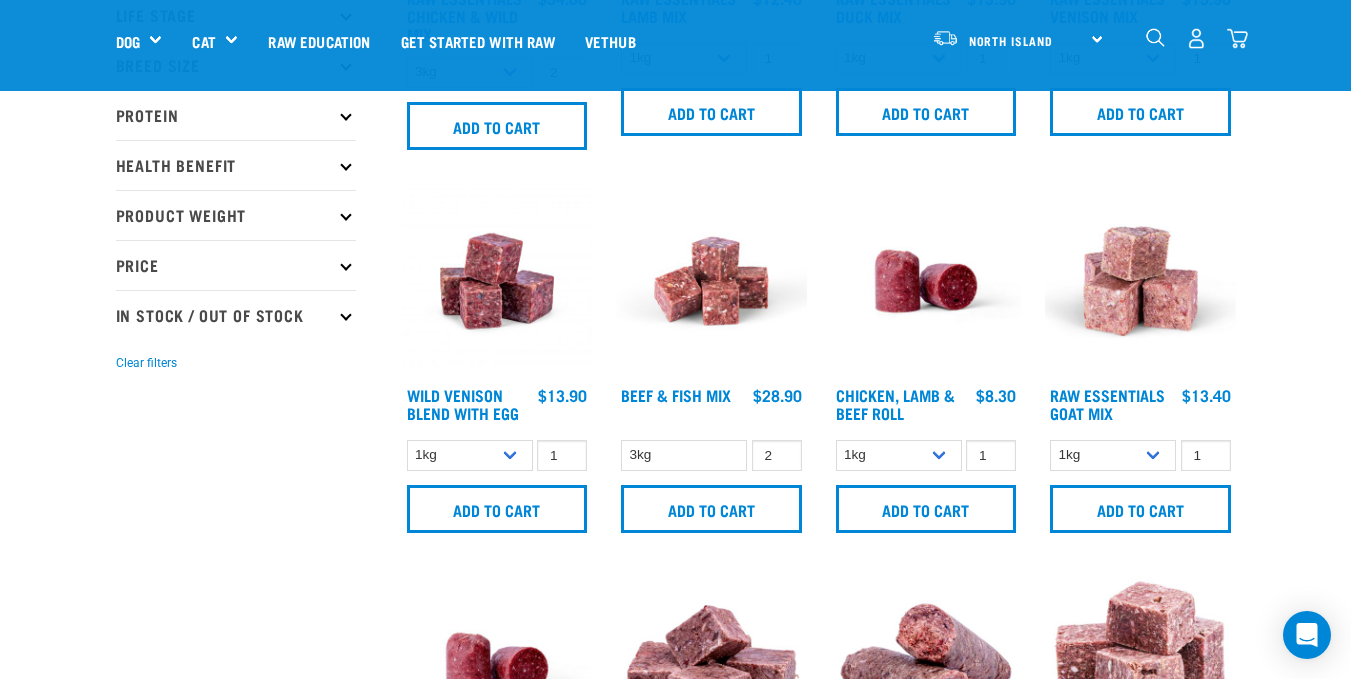 scroll, scrollTop: 356, scrollLeft: 0, axis: vertical 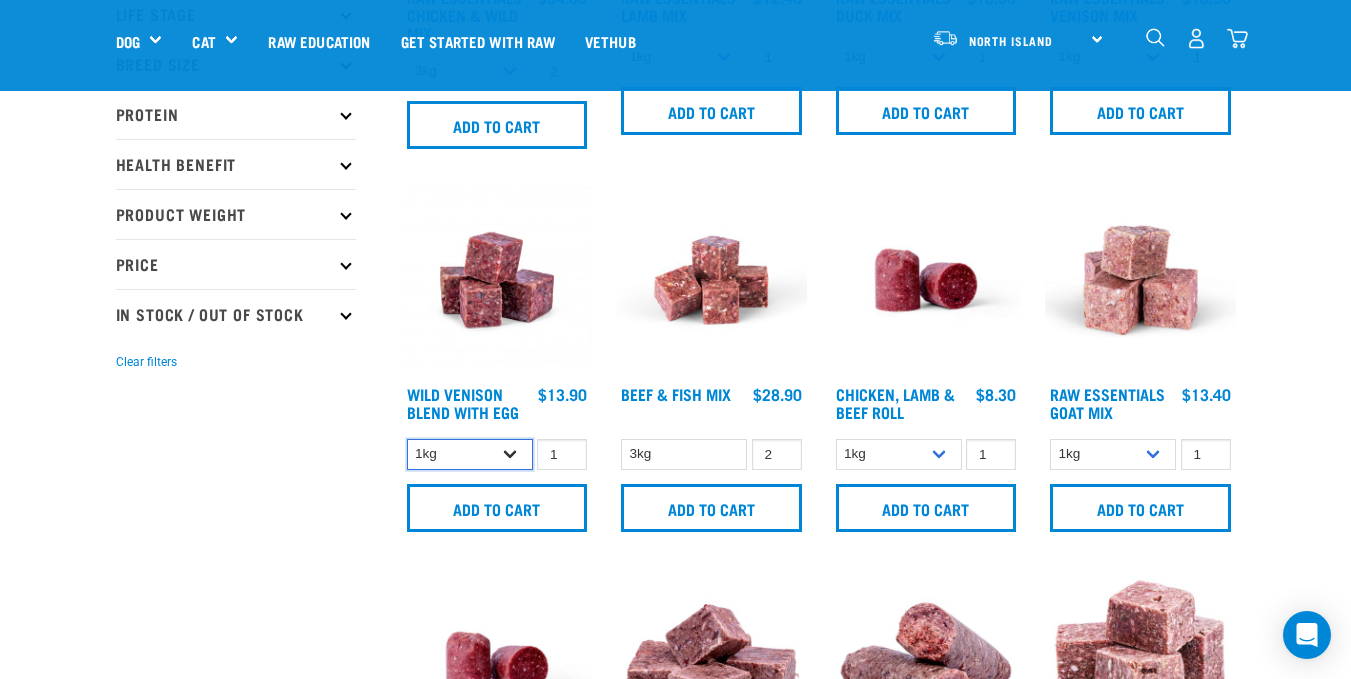 click on "1kg
3kg
Bulk (10kg)" at bounding box center (470, 454) 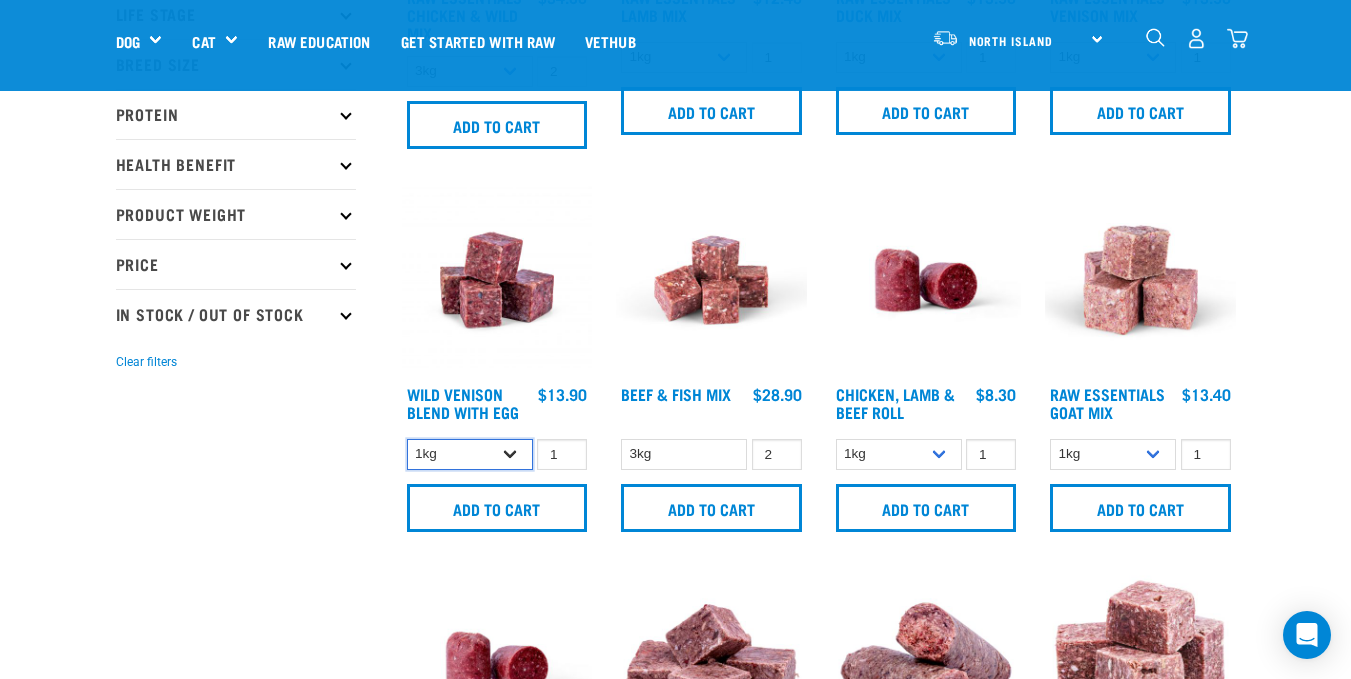 select on "34496" 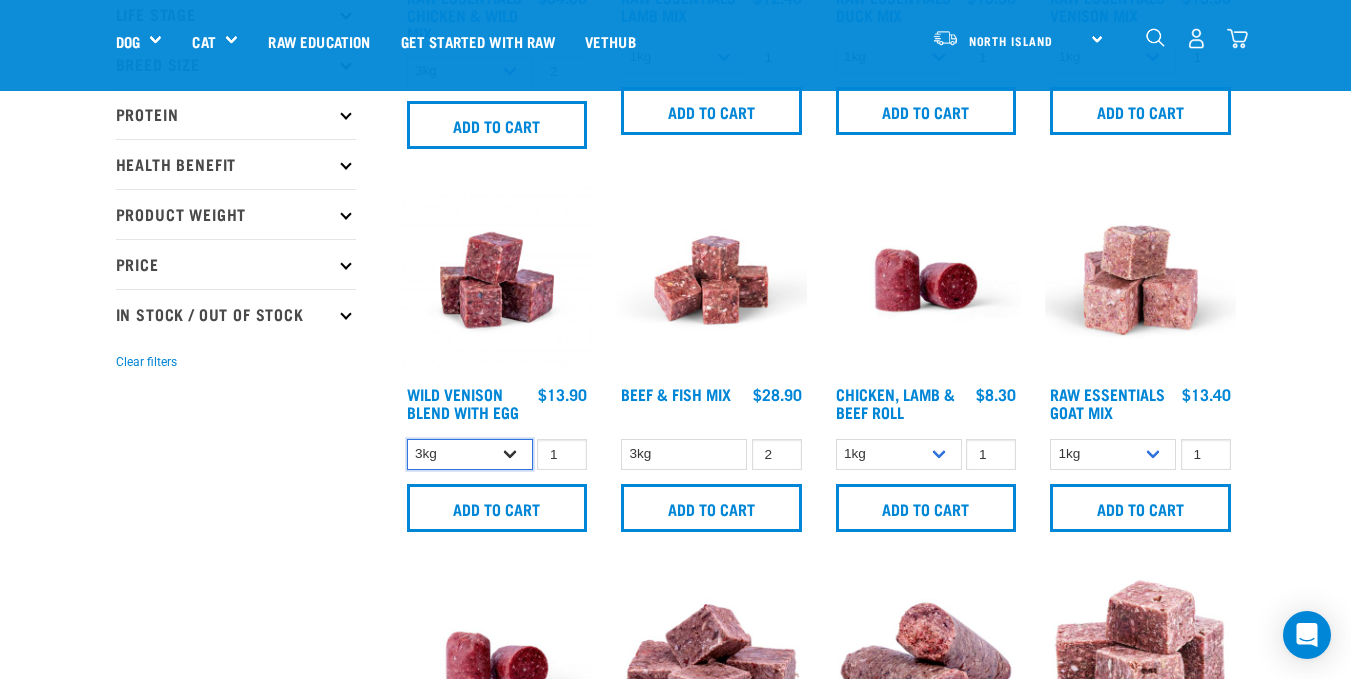 click on "1kg
3kg
Bulk (10kg)" at bounding box center [470, 454] 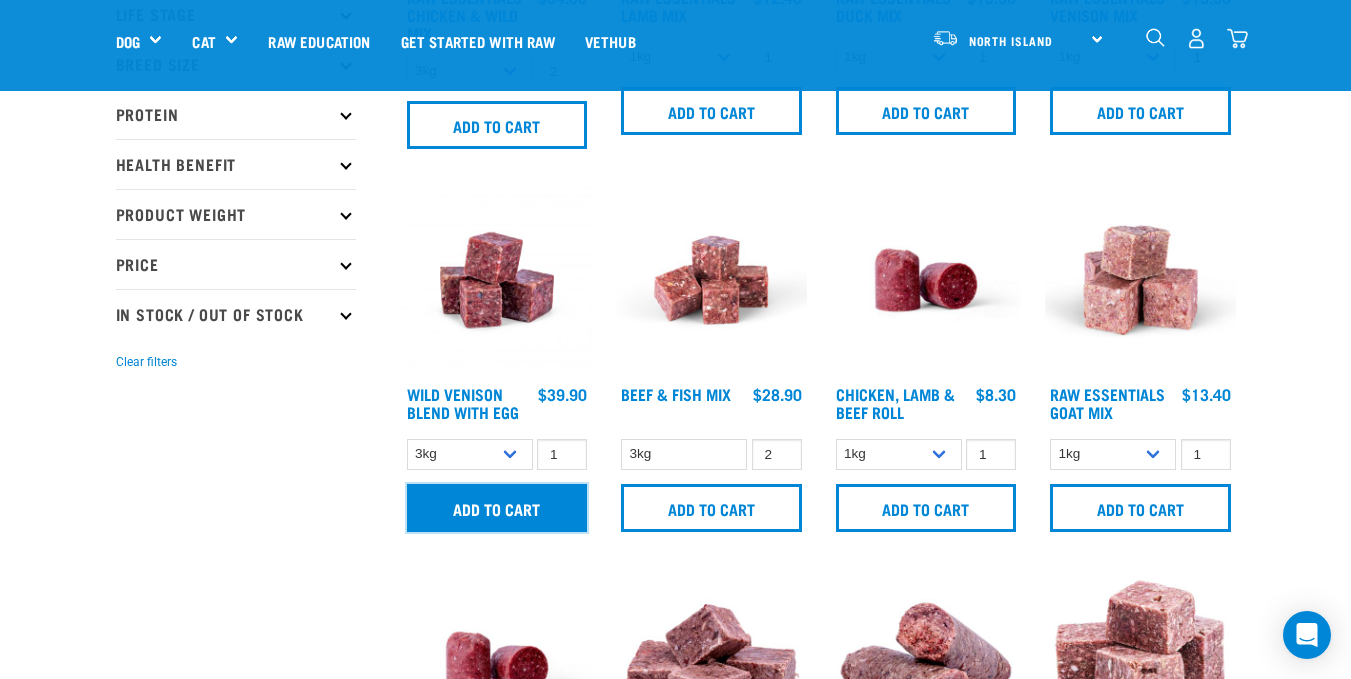 click on "Add to cart" at bounding box center [497, 508] 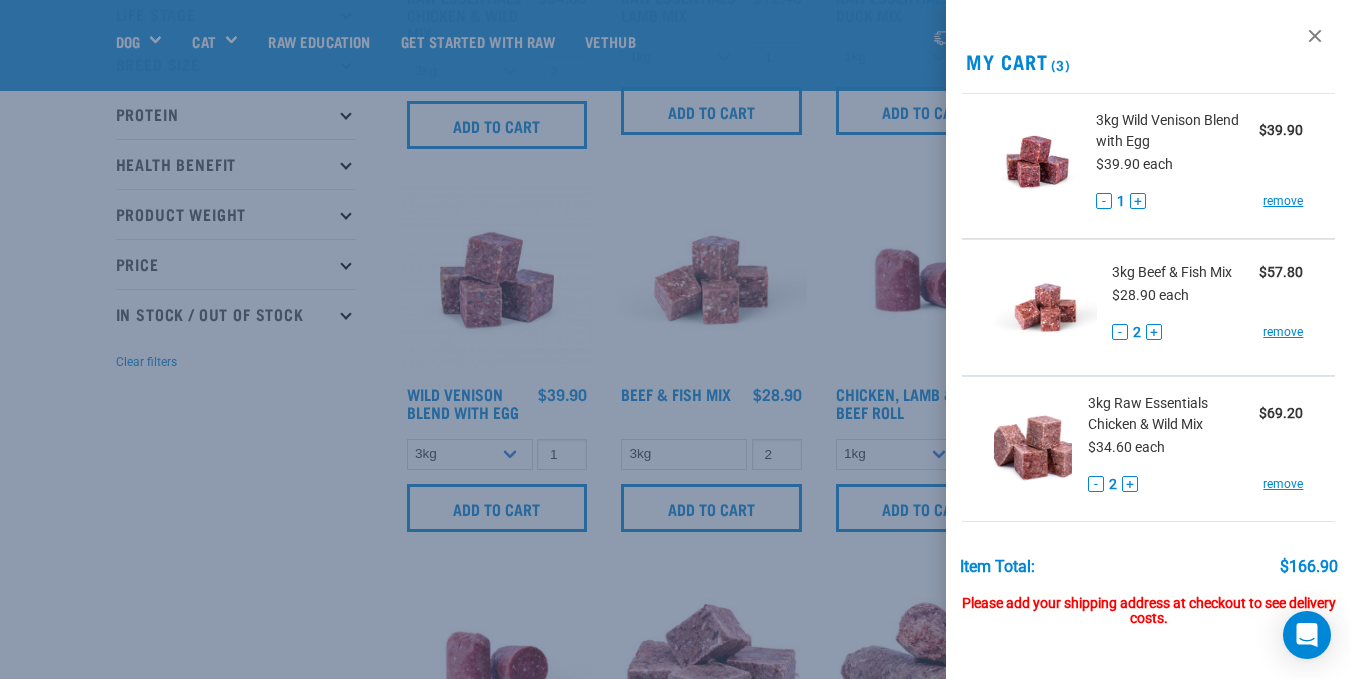 click at bounding box center [675, 339] 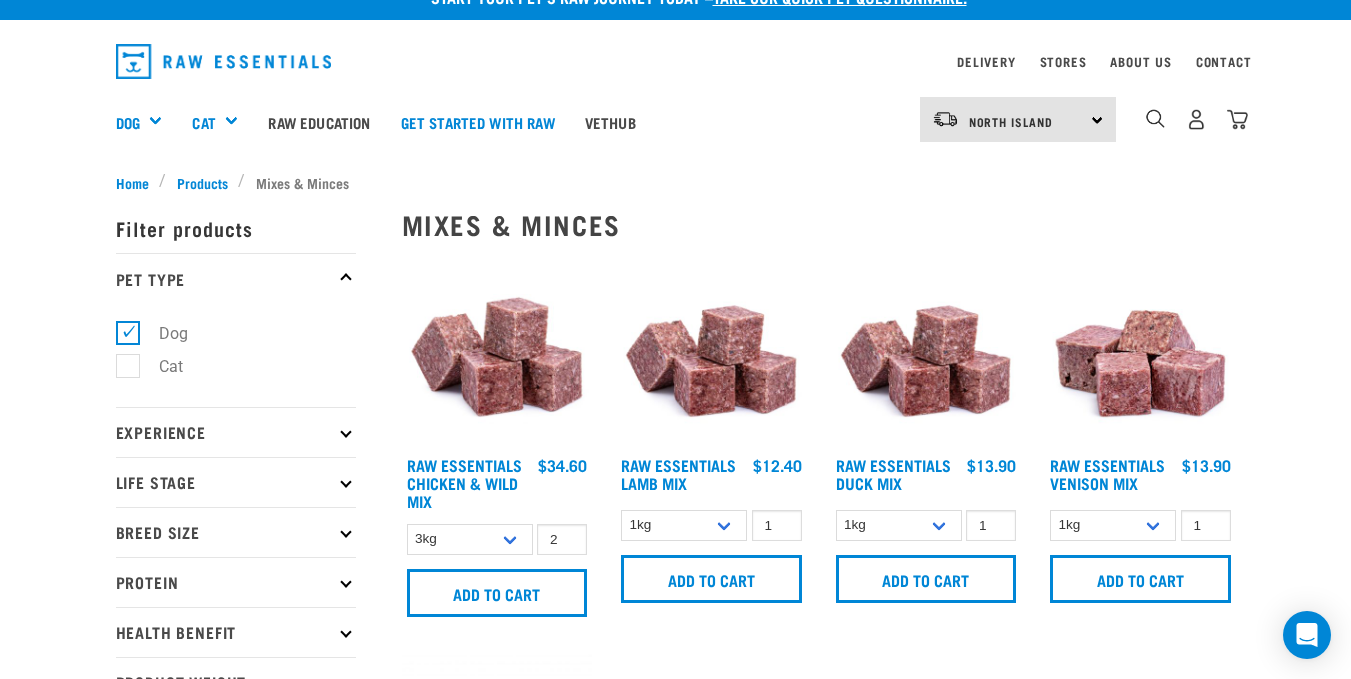 scroll, scrollTop: 0, scrollLeft: 0, axis: both 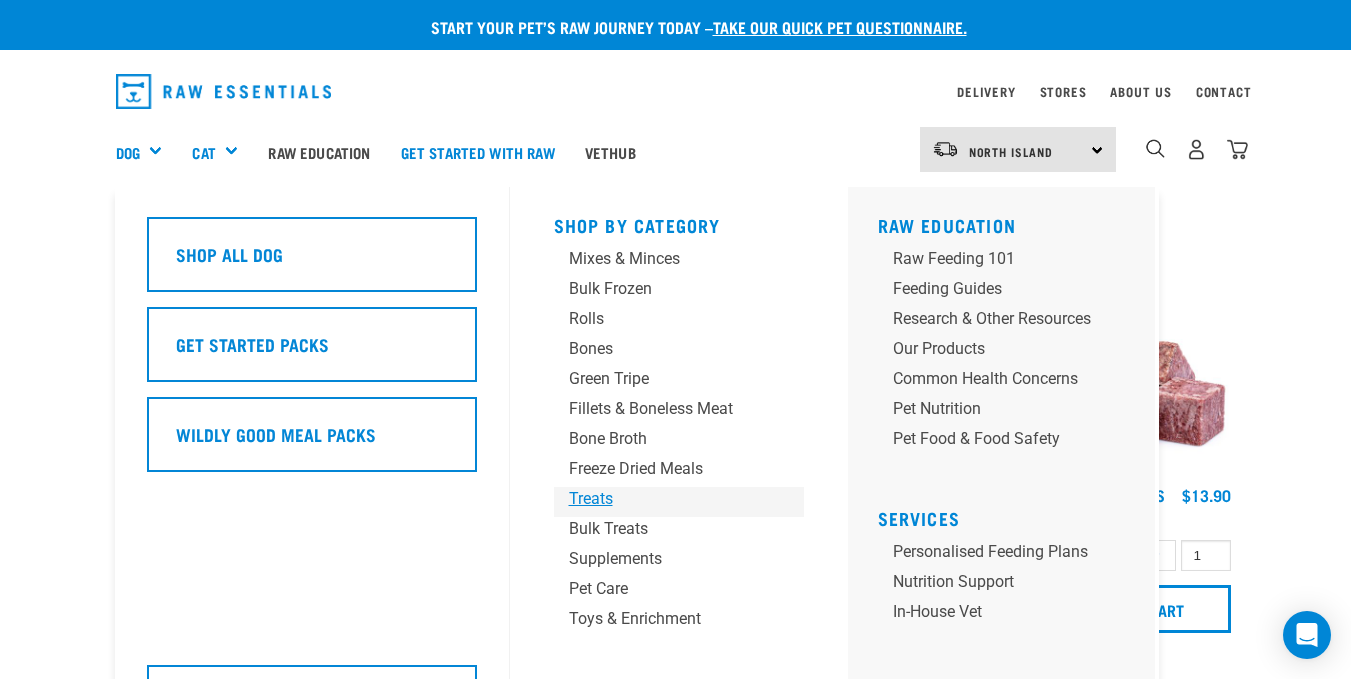 click on "Treats" at bounding box center (662, 499) 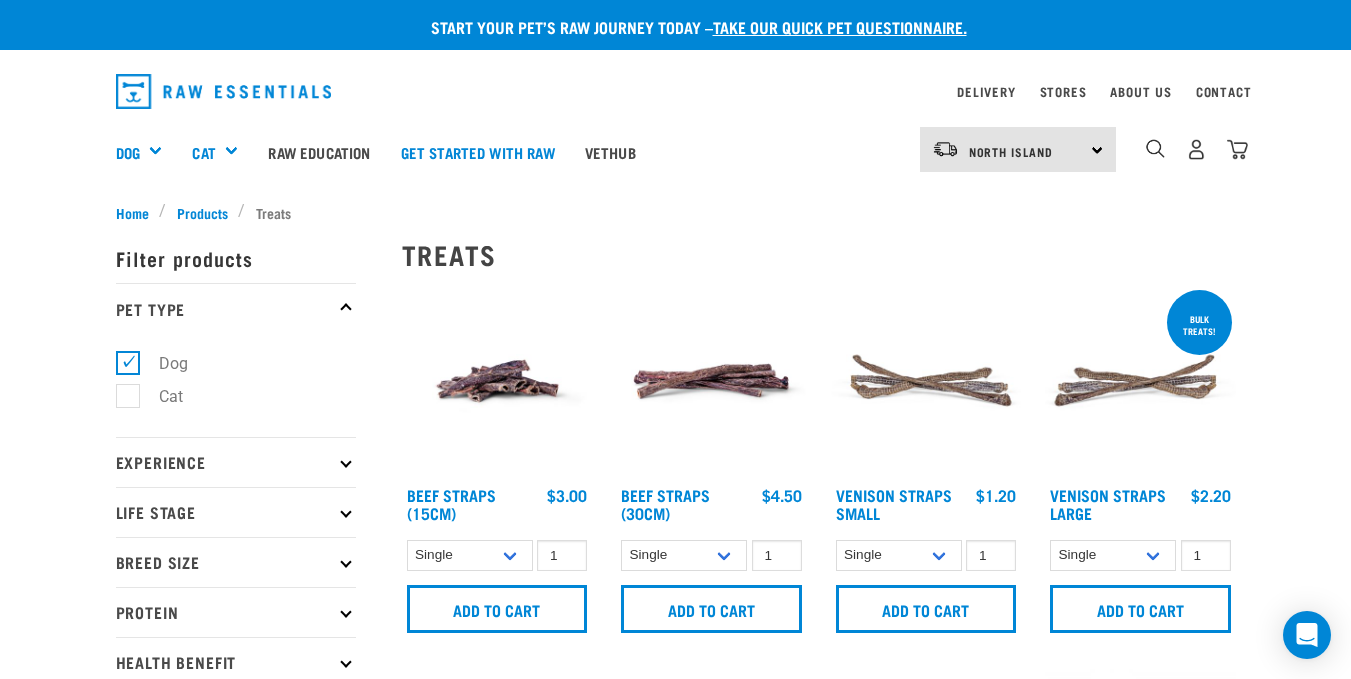 scroll, scrollTop: 0, scrollLeft: 0, axis: both 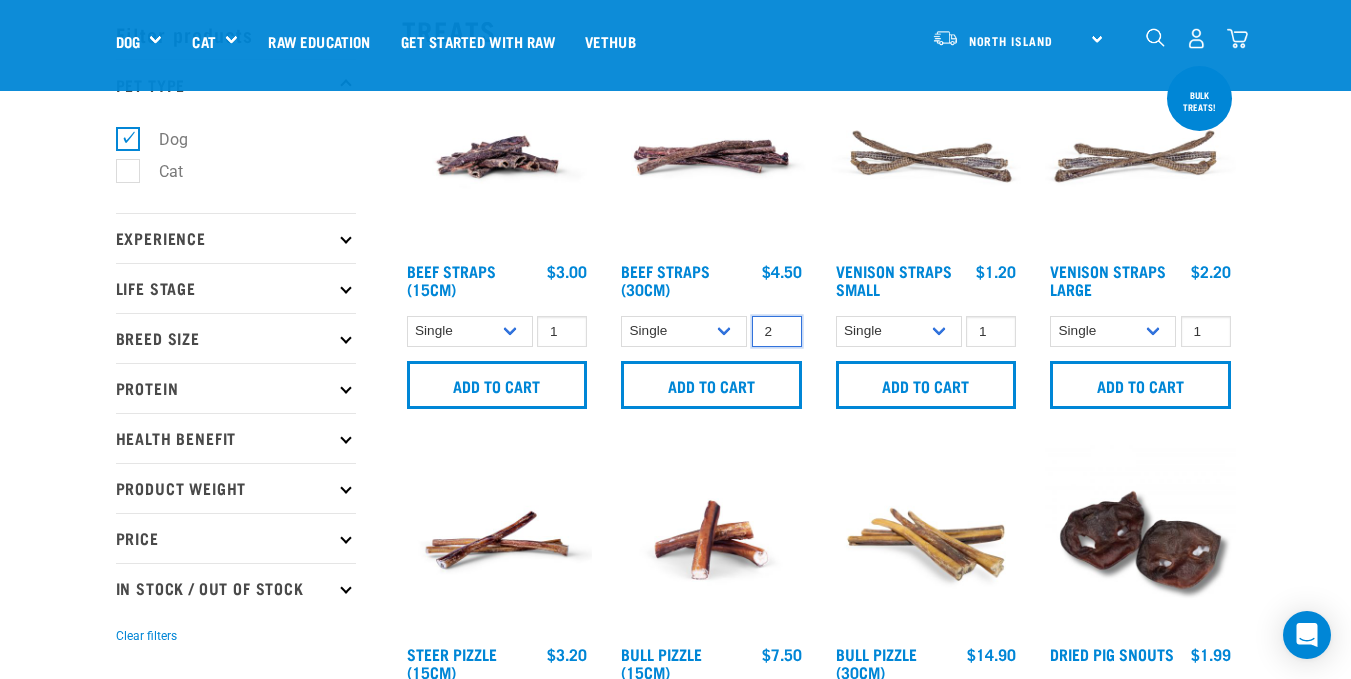 click on "2" at bounding box center (777, 331) 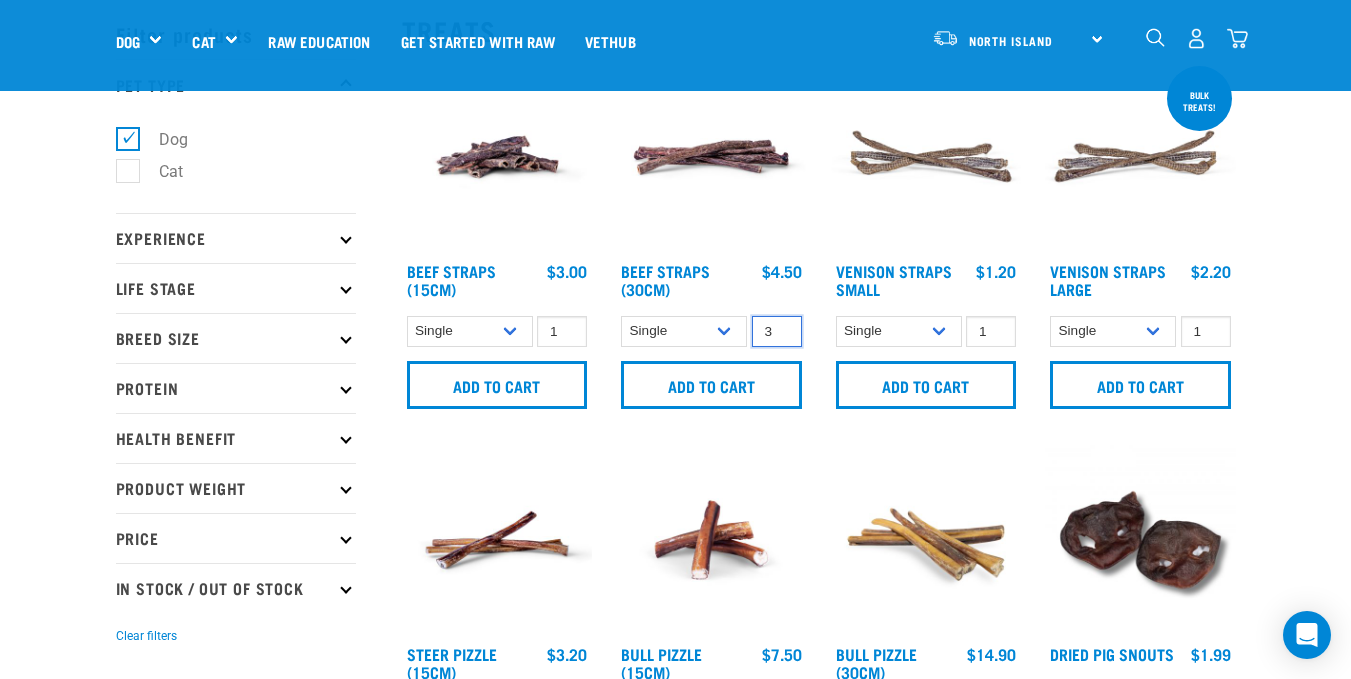 type on "3" 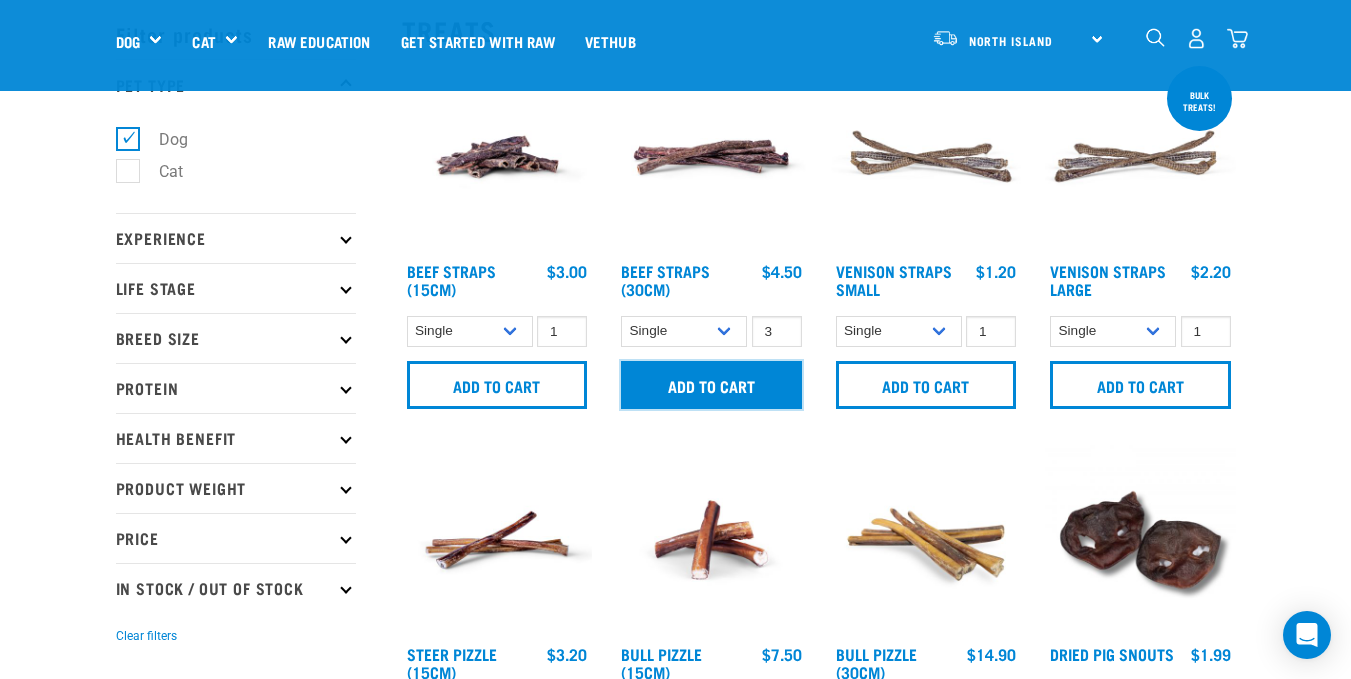 click on "Add to cart" at bounding box center [711, 385] 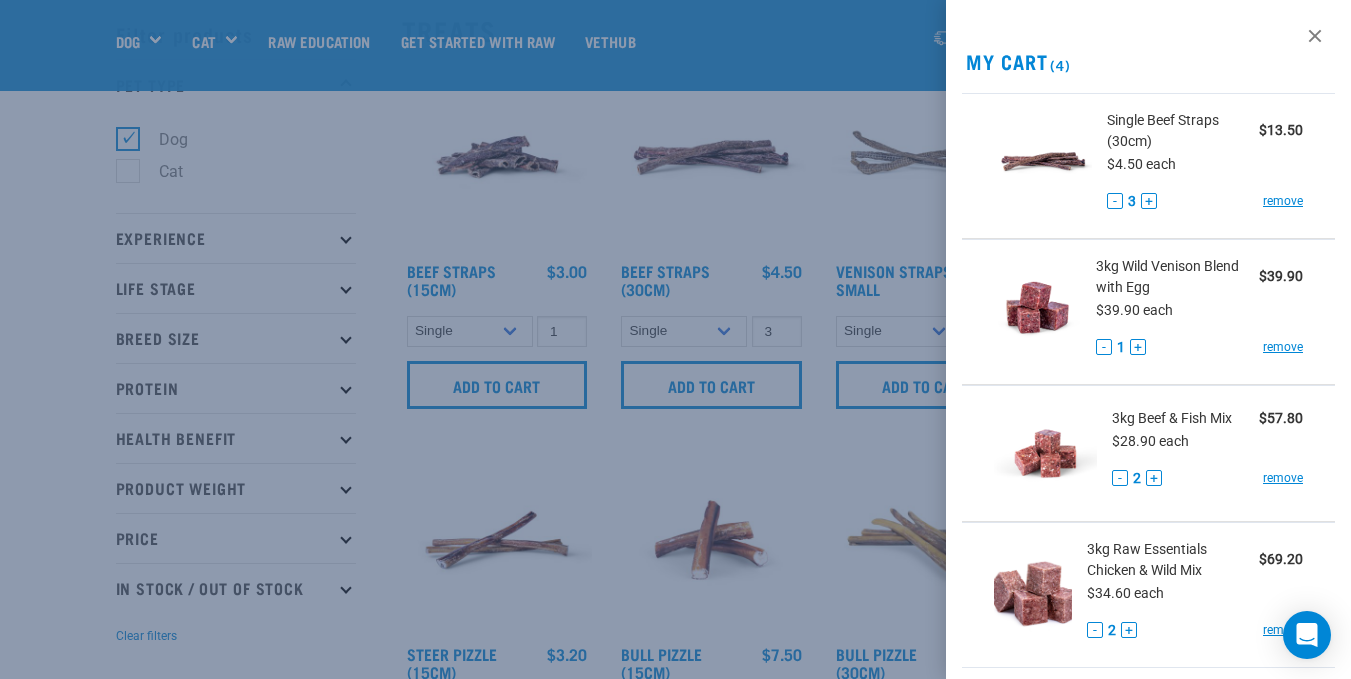 click at bounding box center [675, 339] 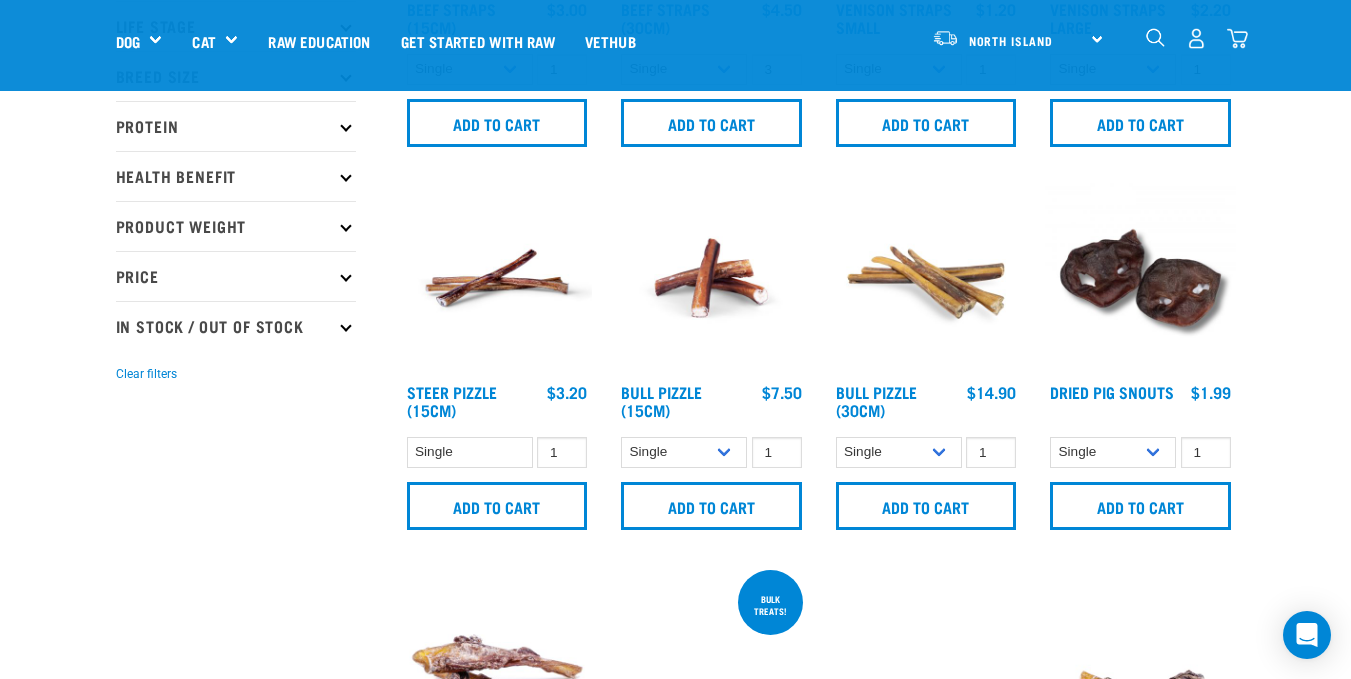 scroll, scrollTop: 357, scrollLeft: 0, axis: vertical 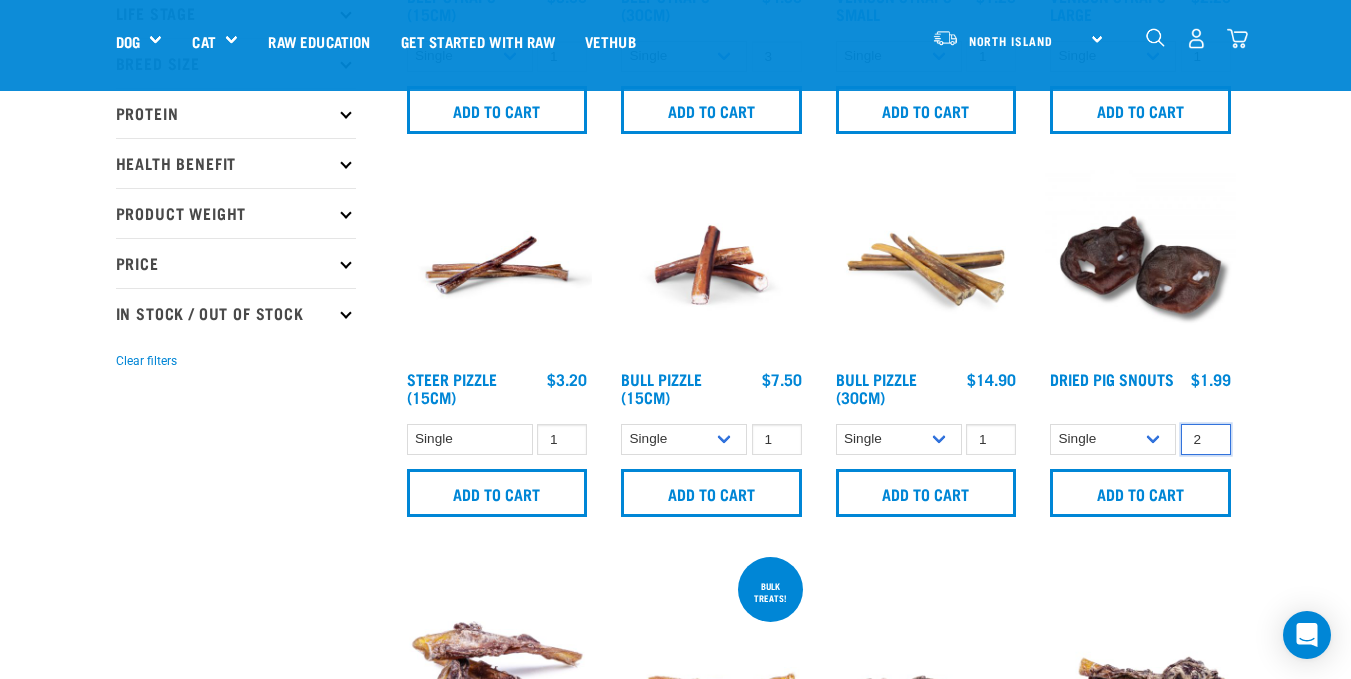 click on "2" at bounding box center (1206, 439) 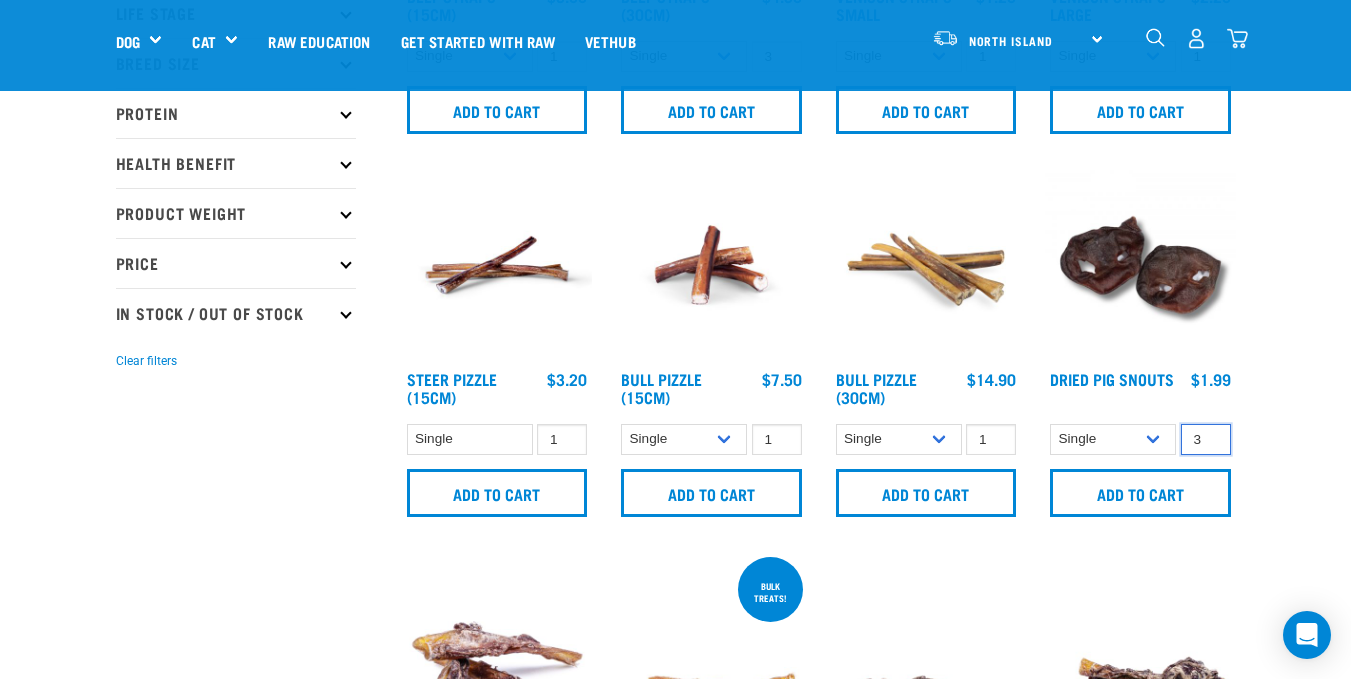 click on "3" at bounding box center (1206, 439) 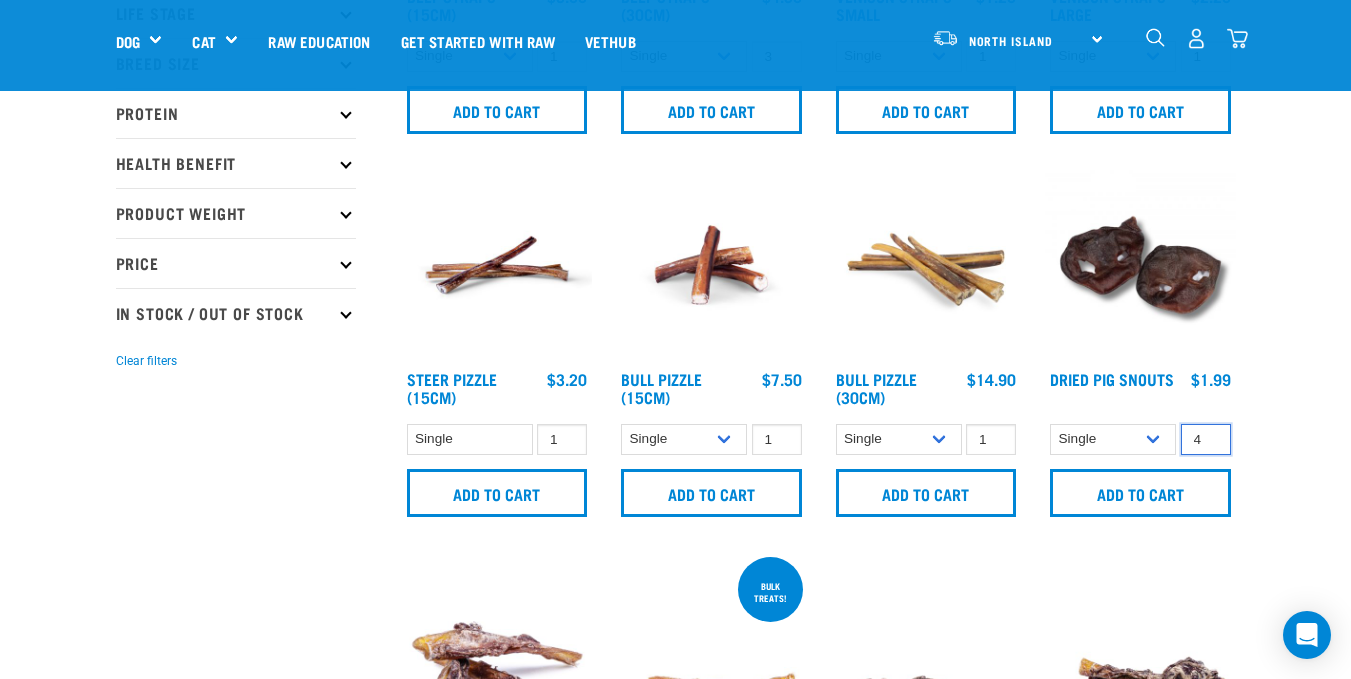 click on "4" at bounding box center [1206, 439] 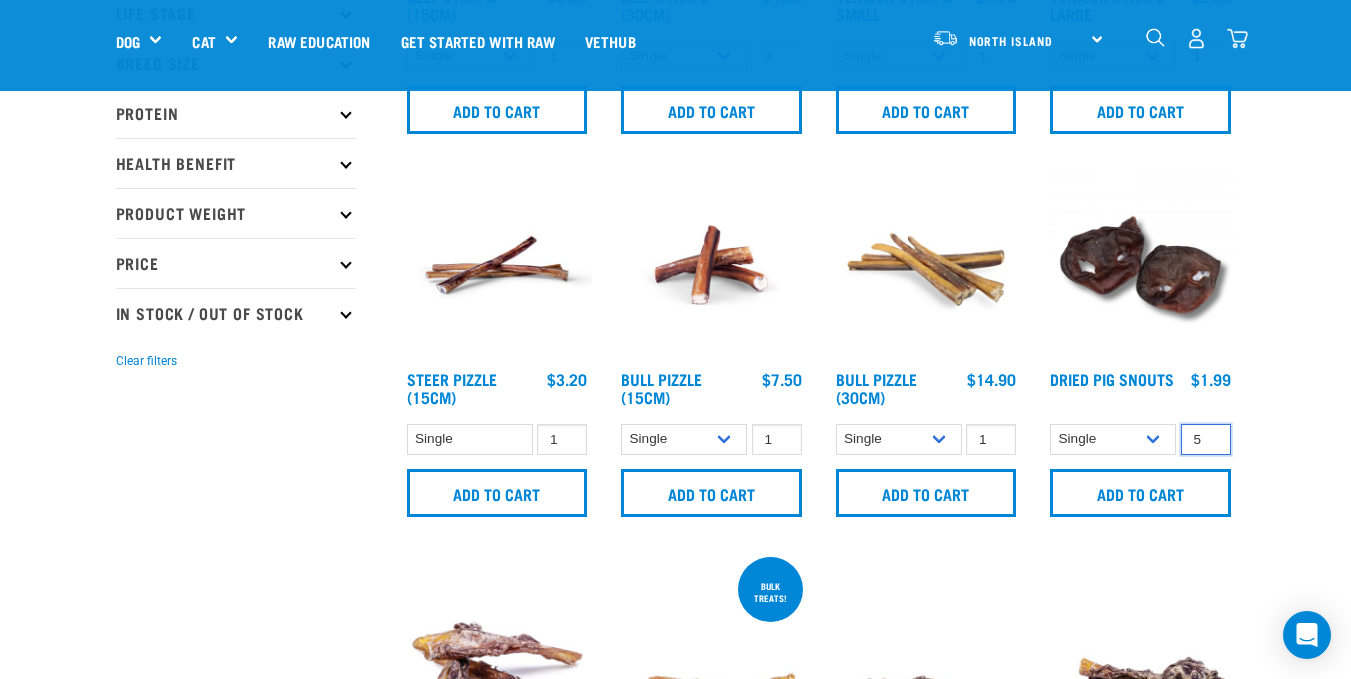 click on "5" at bounding box center (1206, 439) 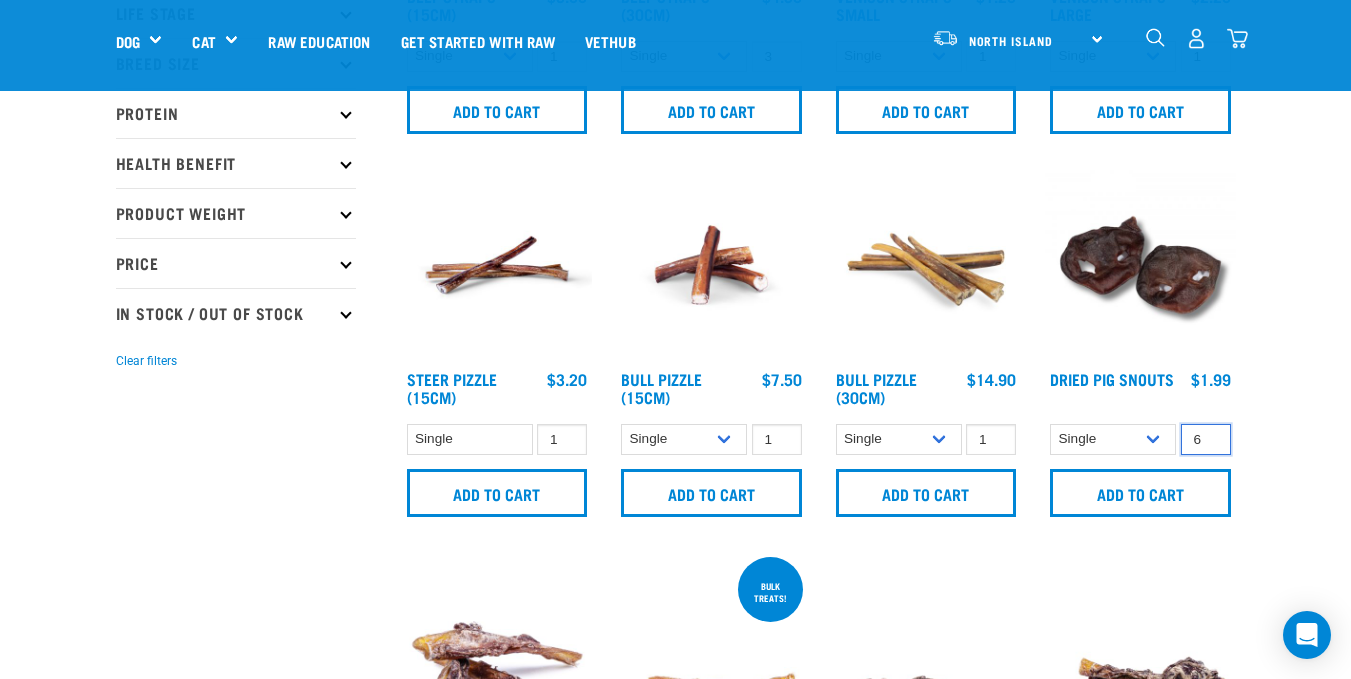 click on "6" at bounding box center (1206, 439) 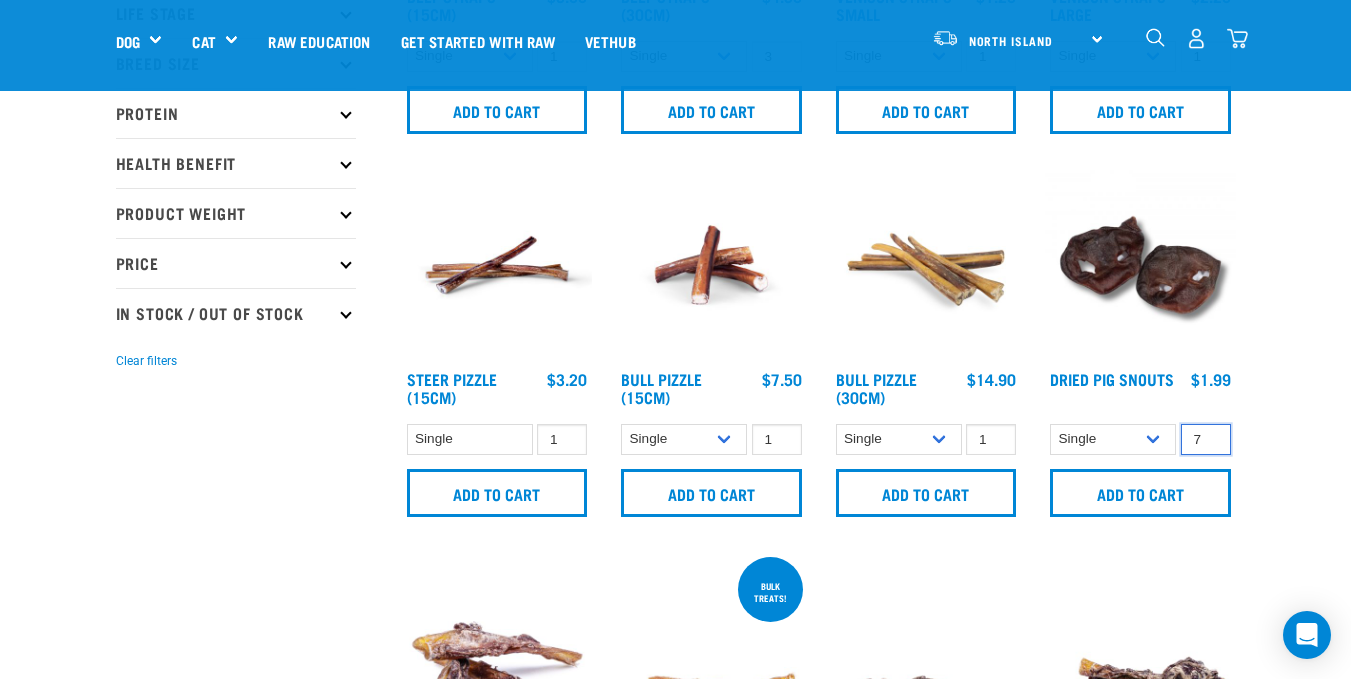 click on "7" at bounding box center [1206, 439] 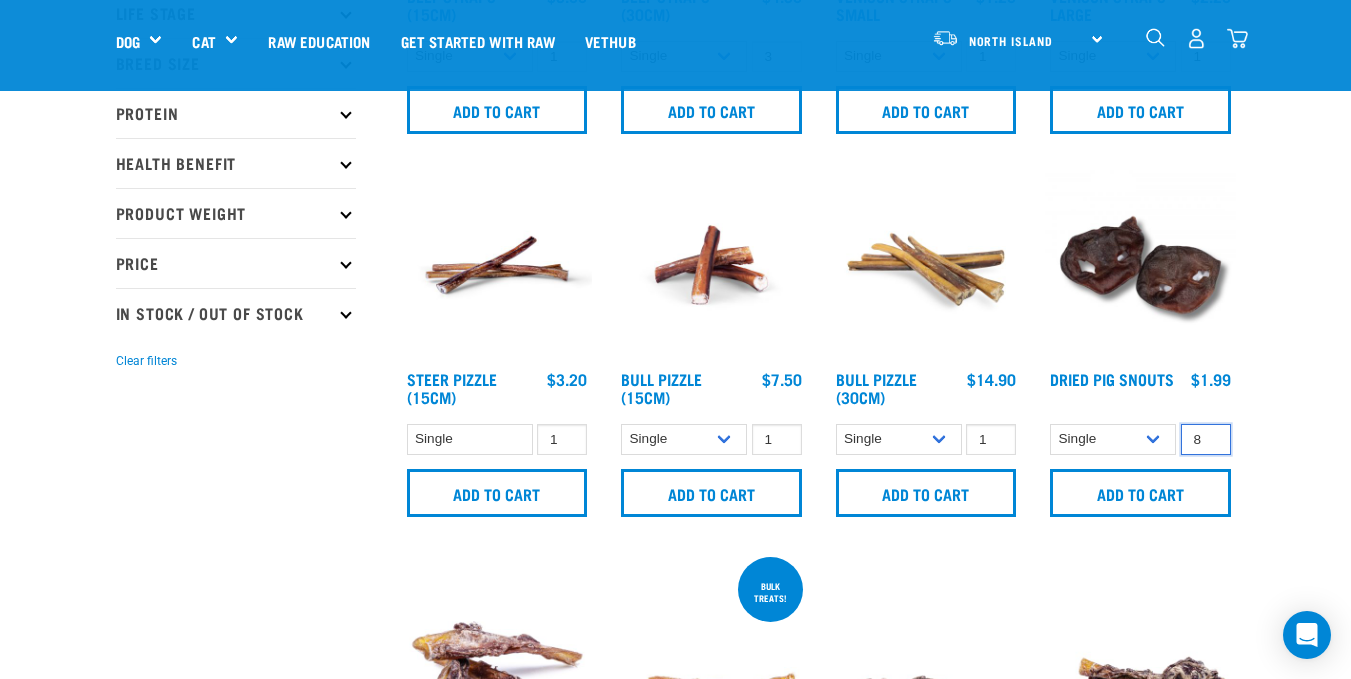 type on "8" 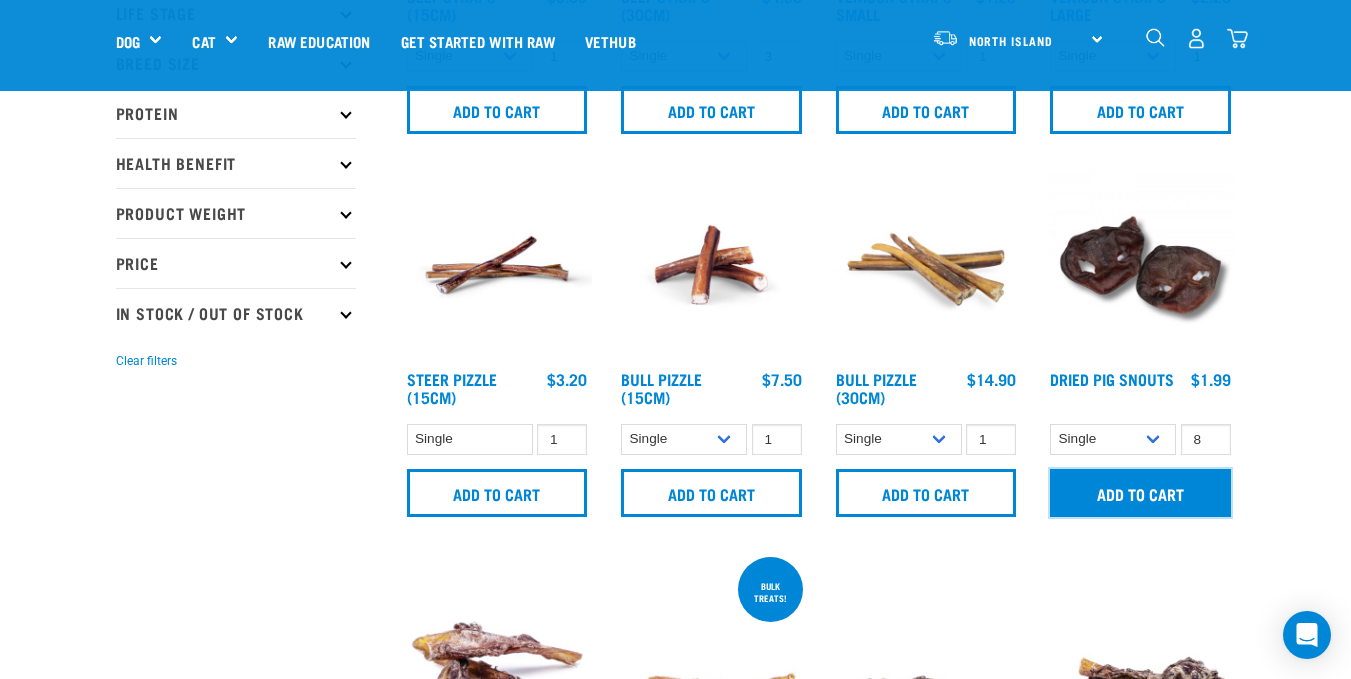 click on "Add to cart" at bounding box center [1140, 493] 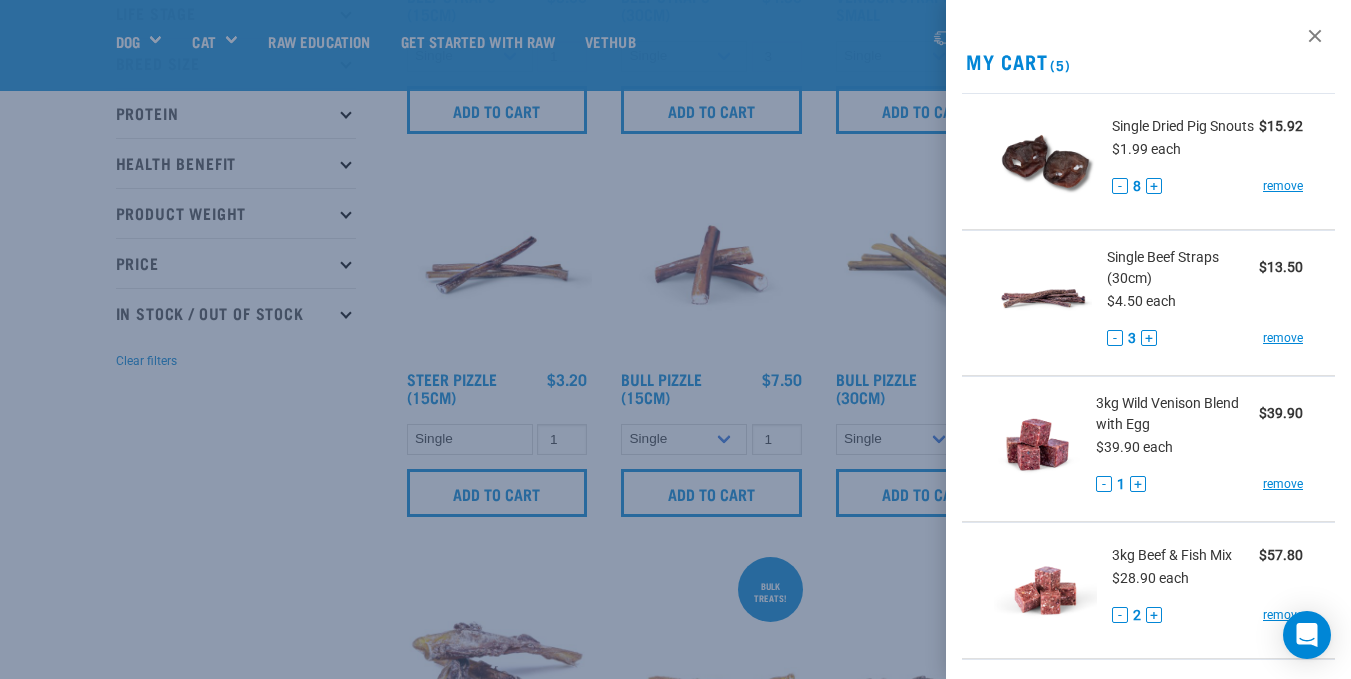 click at bounding box center (675, 339) 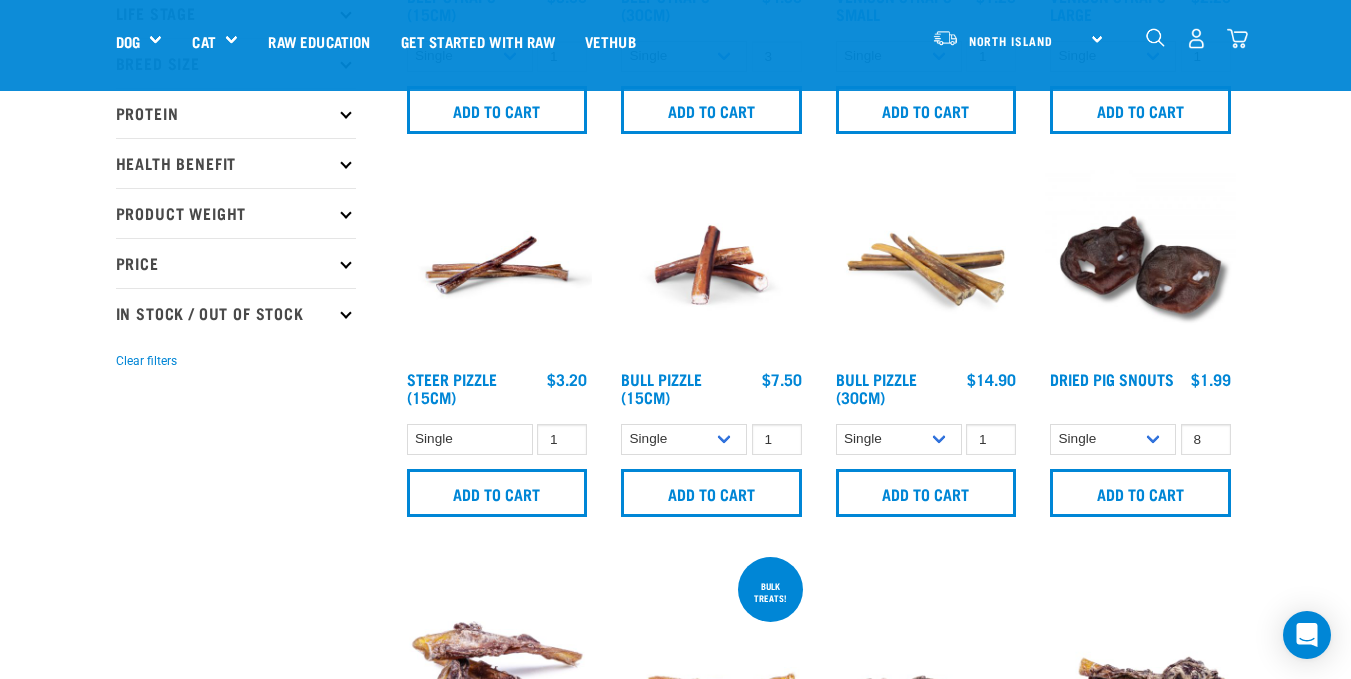 scroll, scrollTop: 707, scrollLeft: 0, axis: vertical 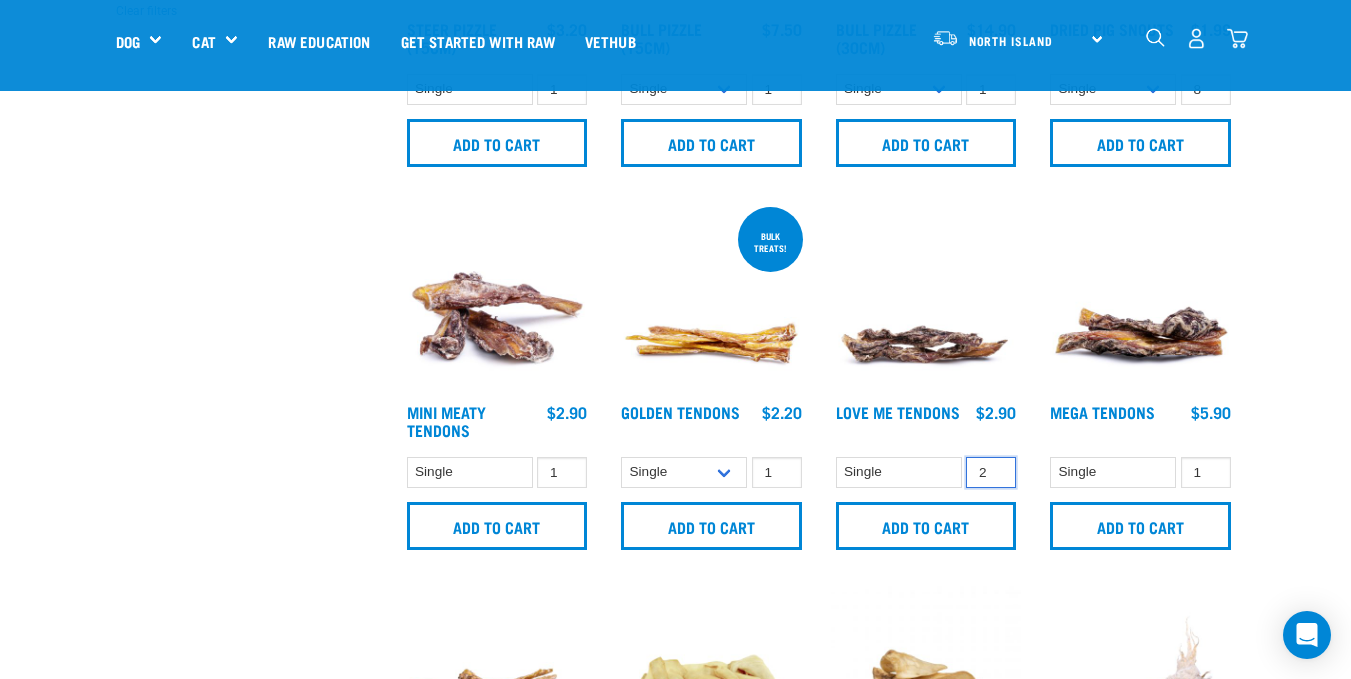 click on "2" at bounding box center (991, 472) 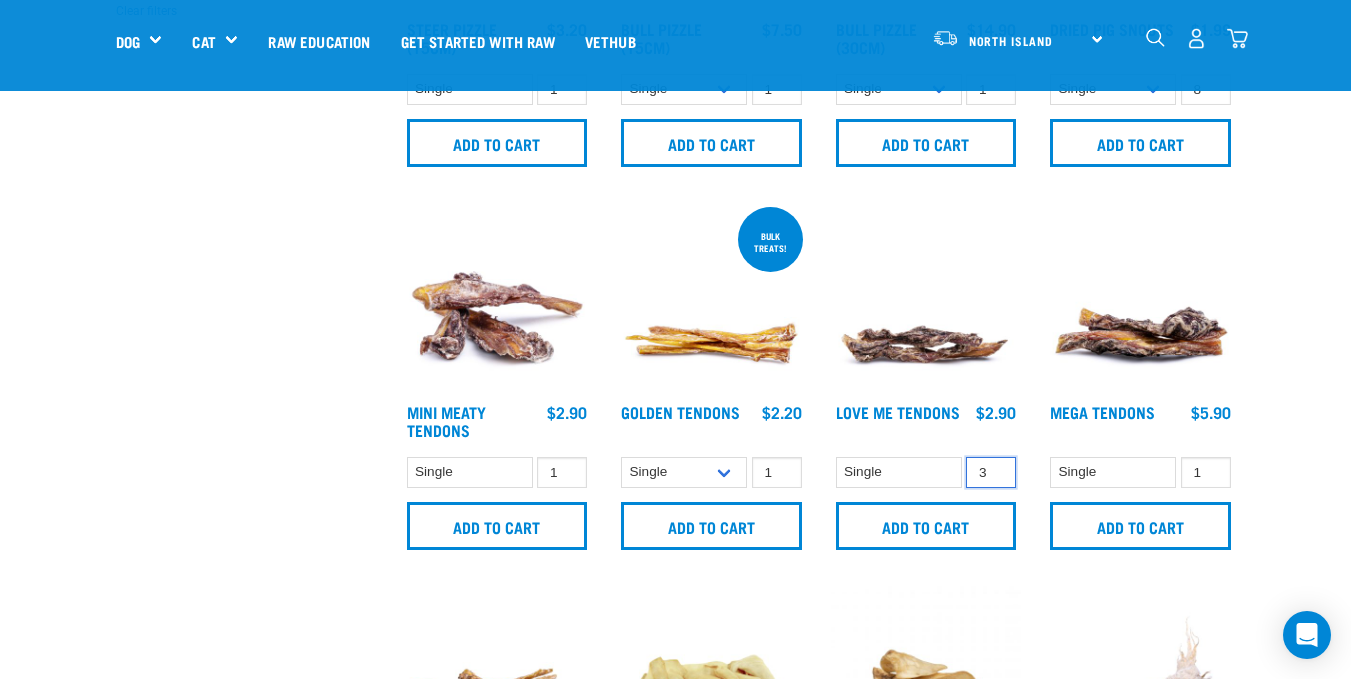 click on "3" at bounding box center [991, 472] 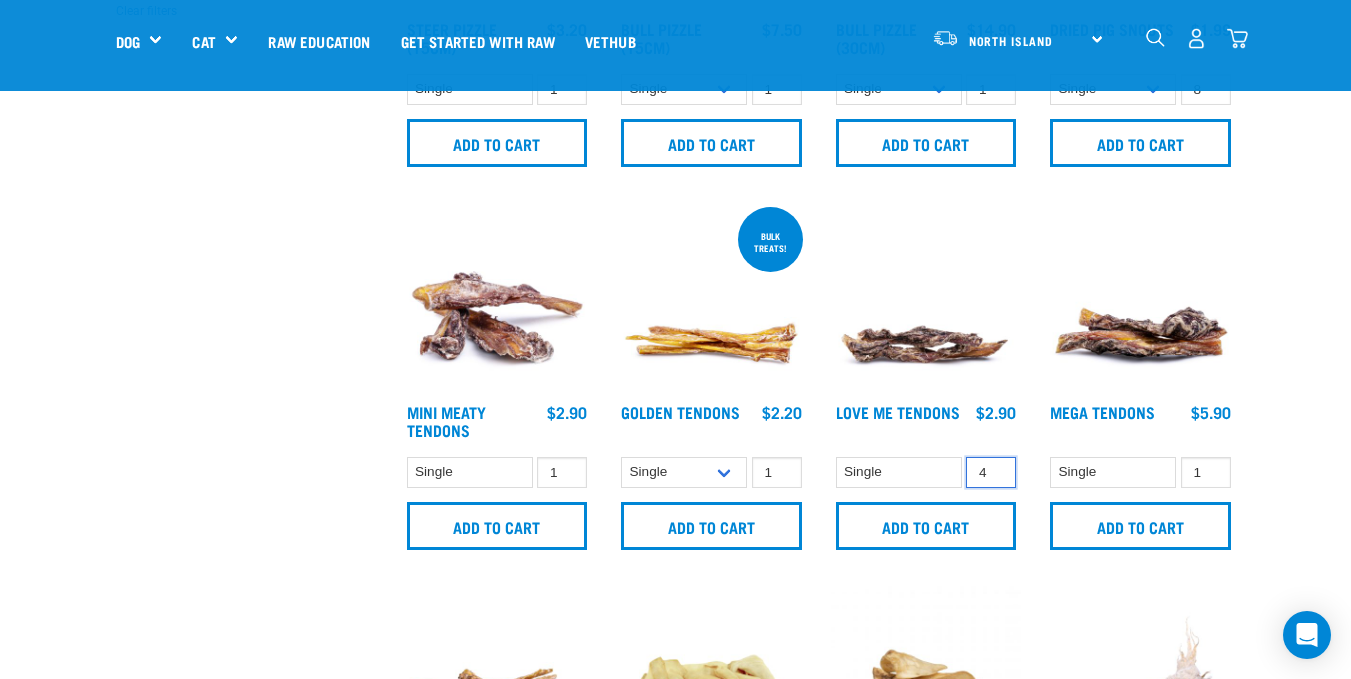 type on "4" 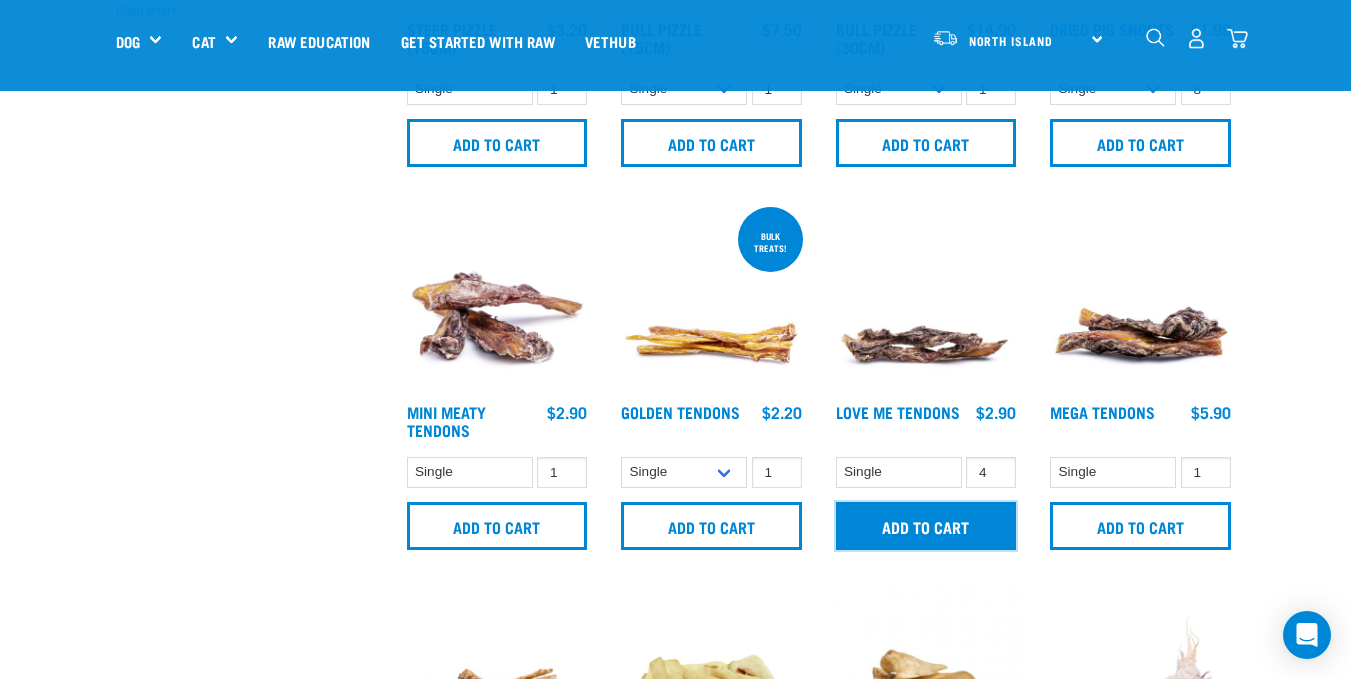 click on "Add to cart" at bounding box center [926, 526] 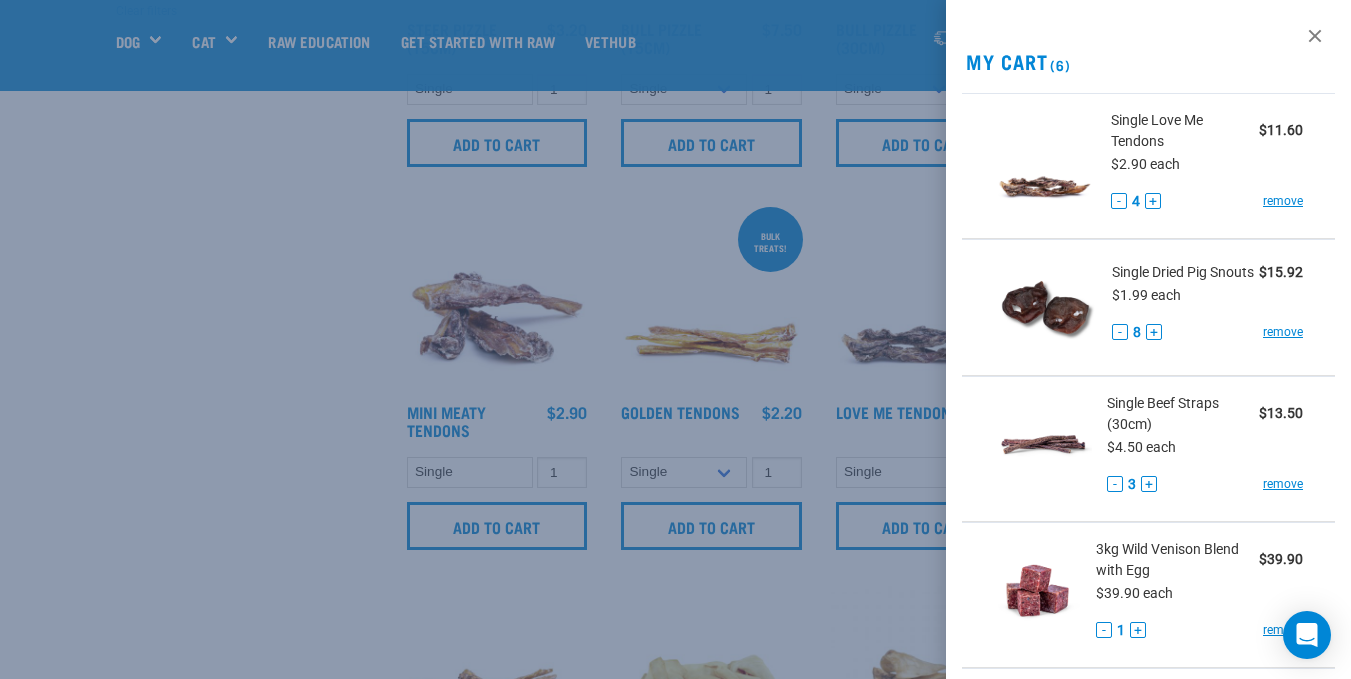 click at bounding box center (675, 339) 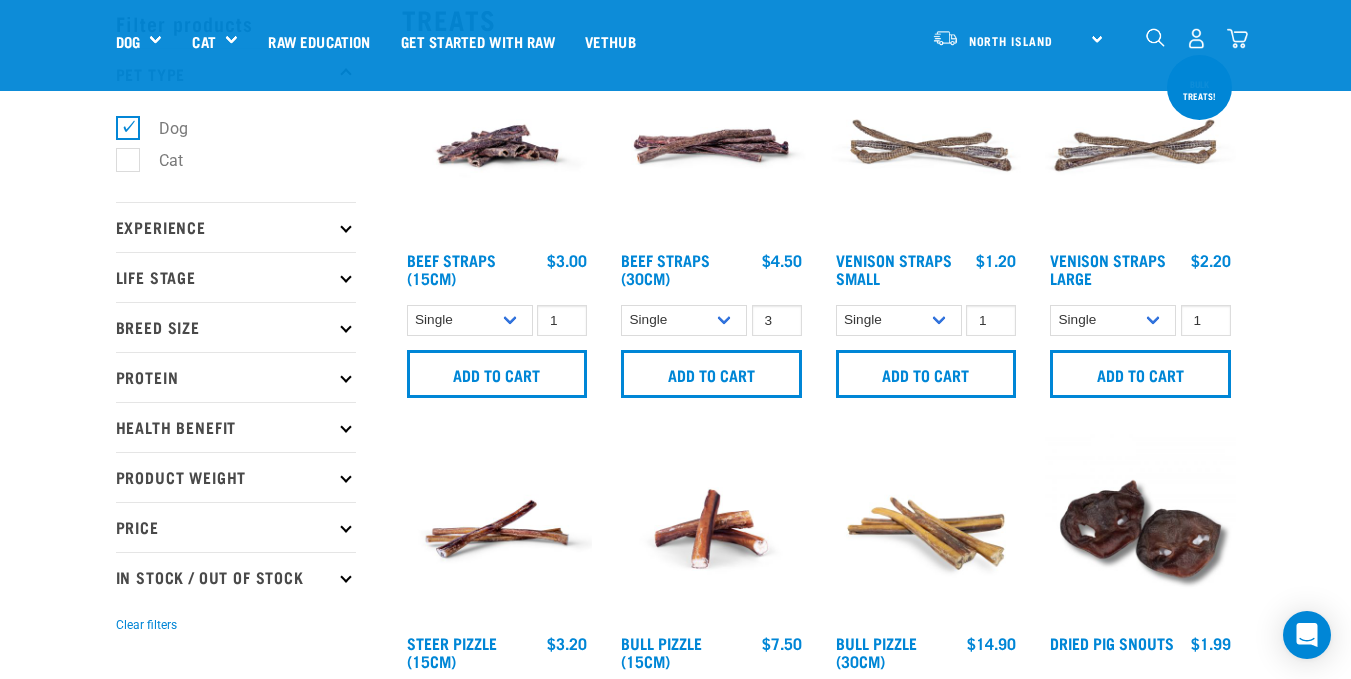 scroll, scrollTop: 0, scrollLeft: 0, axis: both 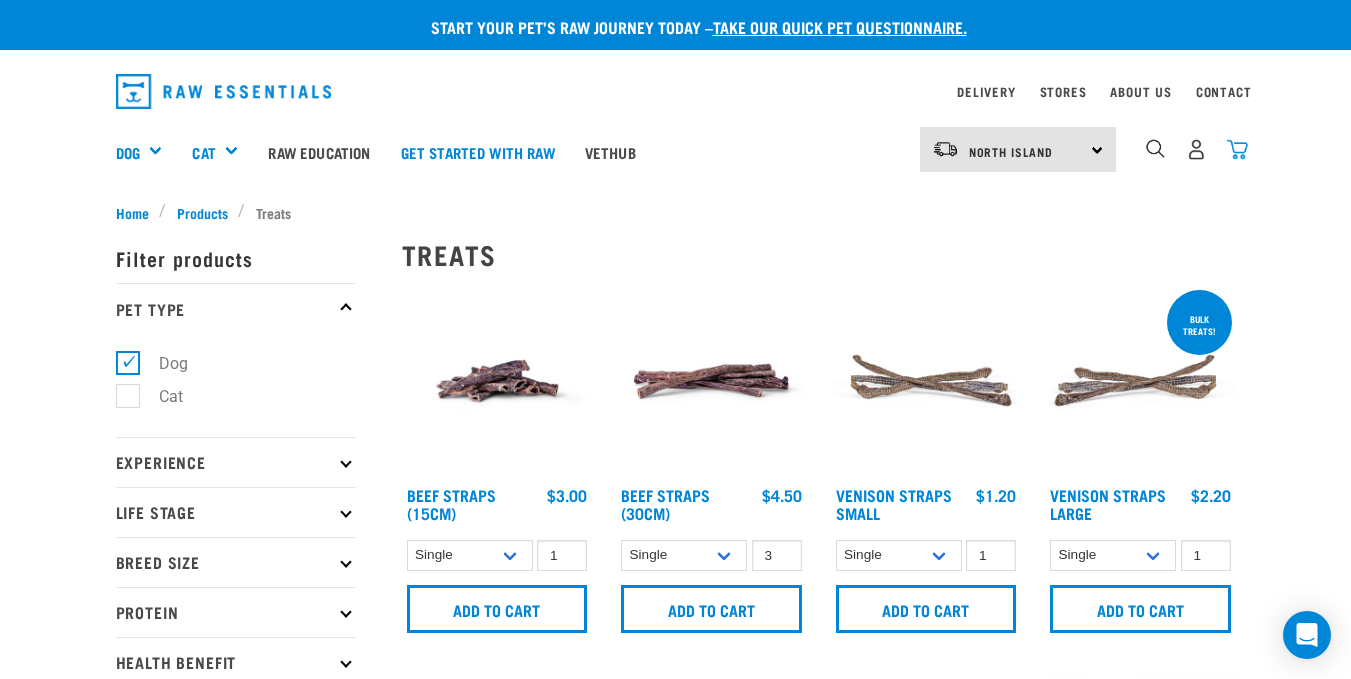 click at bounding box center [1237, 149] 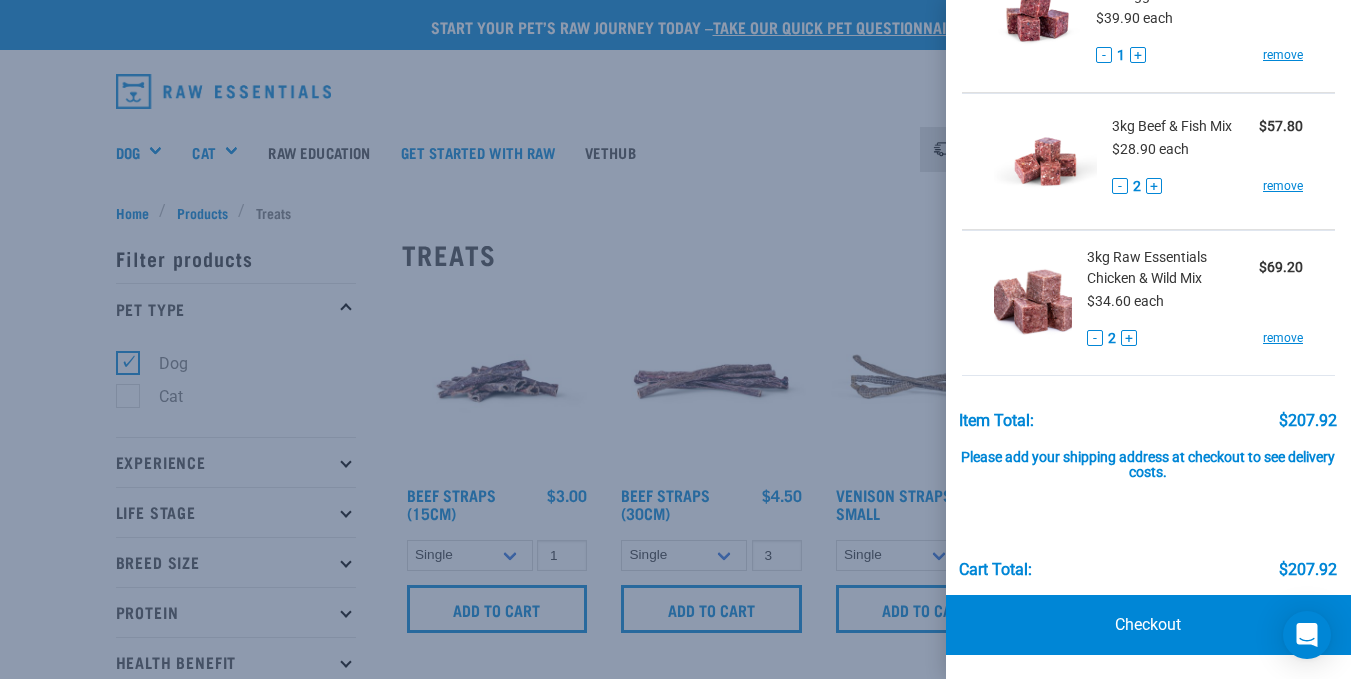 scroll, scrollTop: 584, scrollLeft: 0, axis: vertical 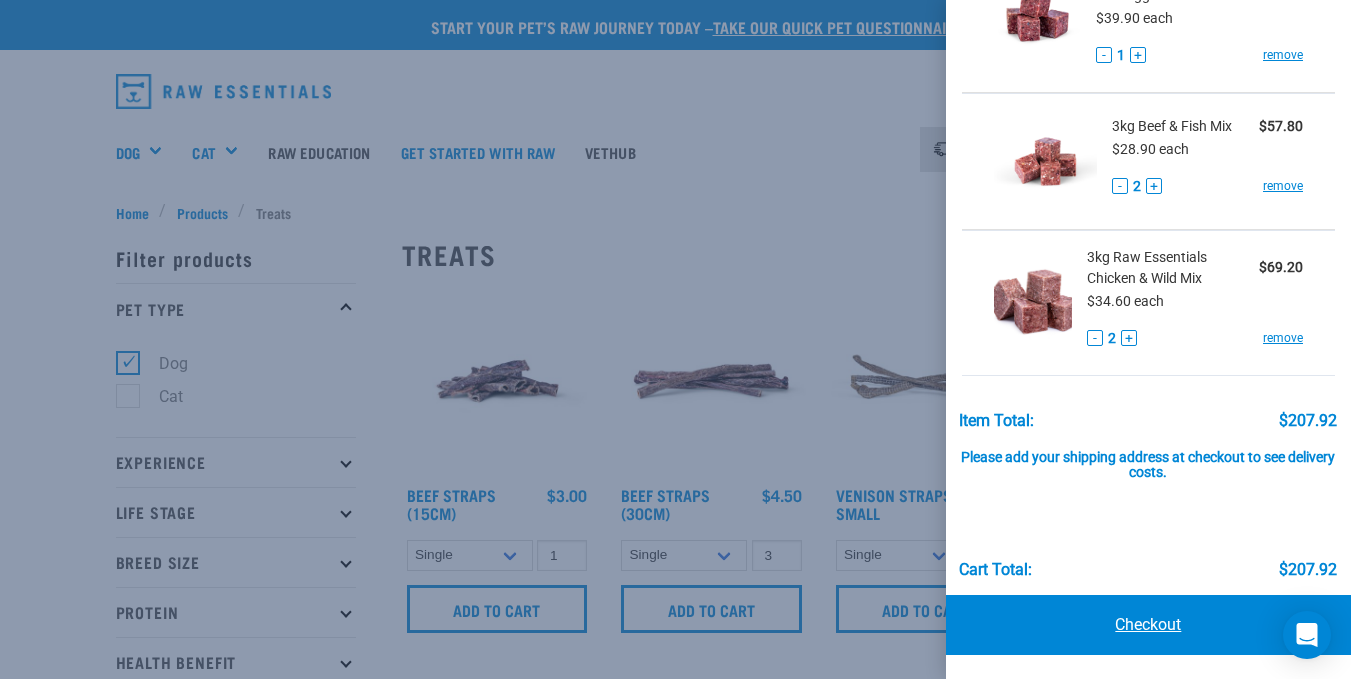 click on "Checkout" at bounding box center (1148, 625) 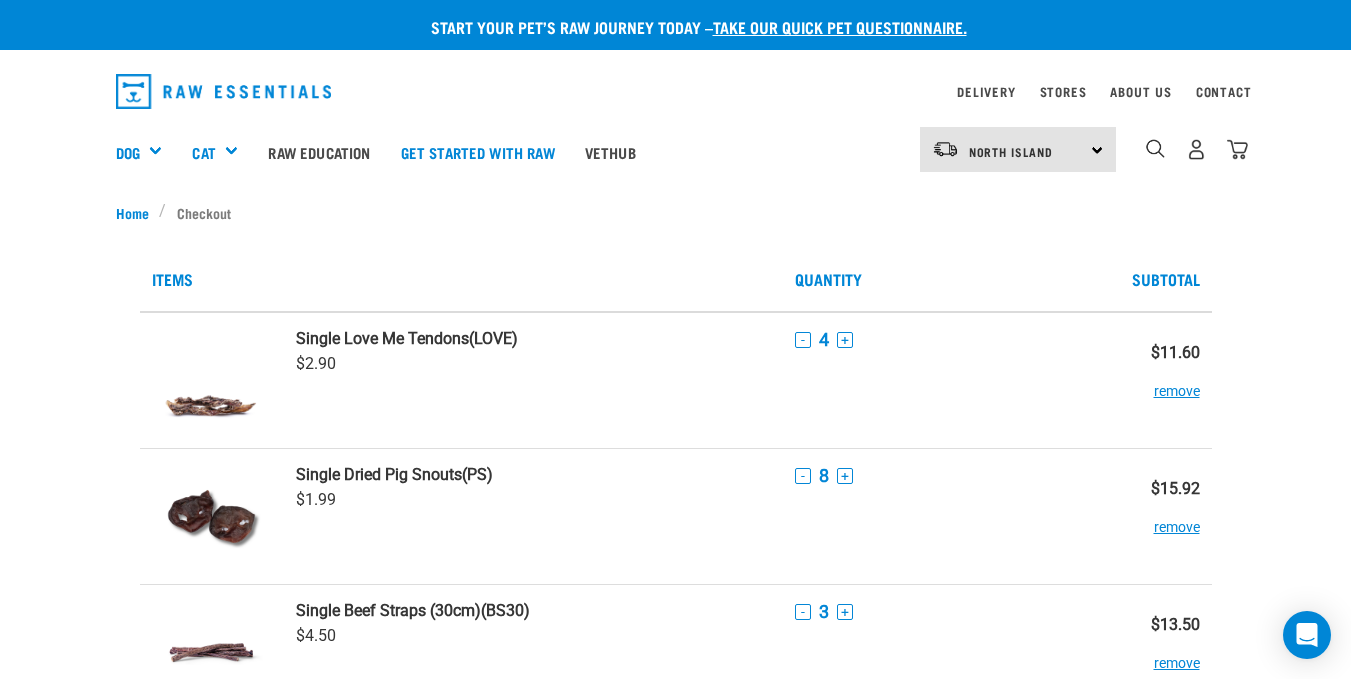scroll, scrollTop: 0, scrollLeft: 0, axis: both 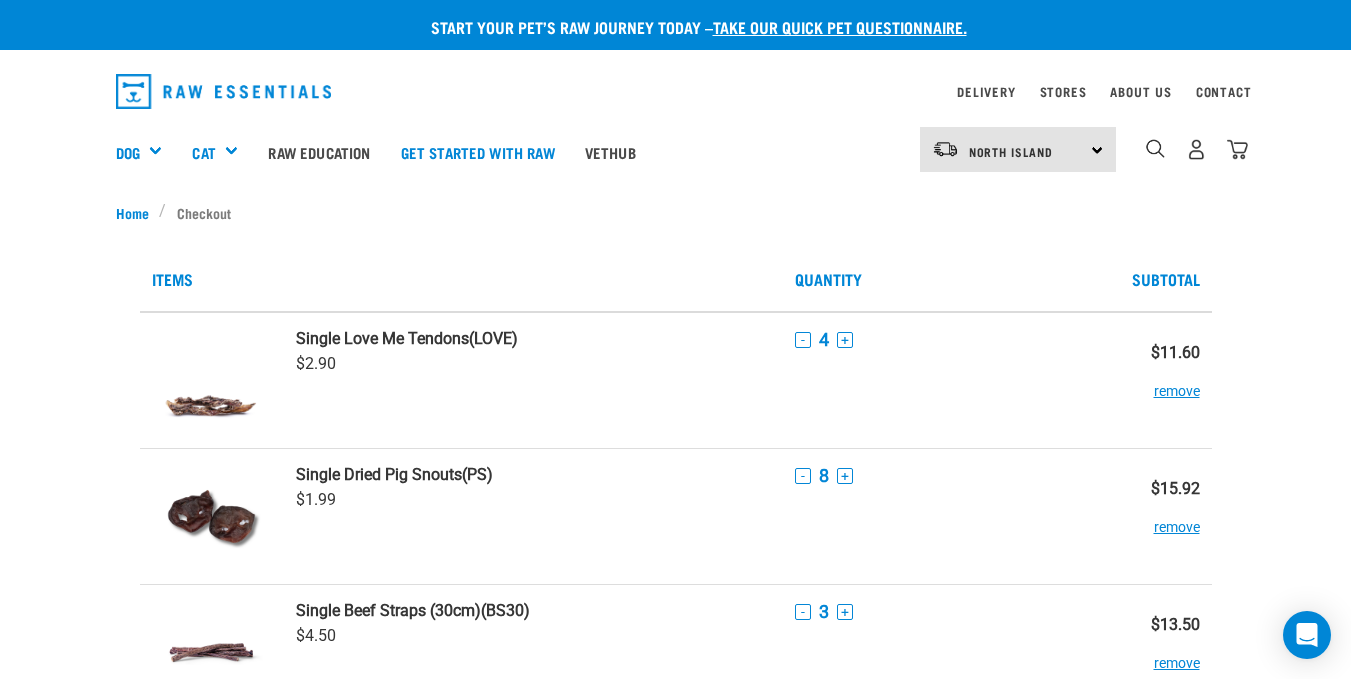 click on "Start your pet’s raw journey today –  take our quick pet questionnaire.
Delivery
Stores
About Us
Contact" at bounding box center [675, 1081] 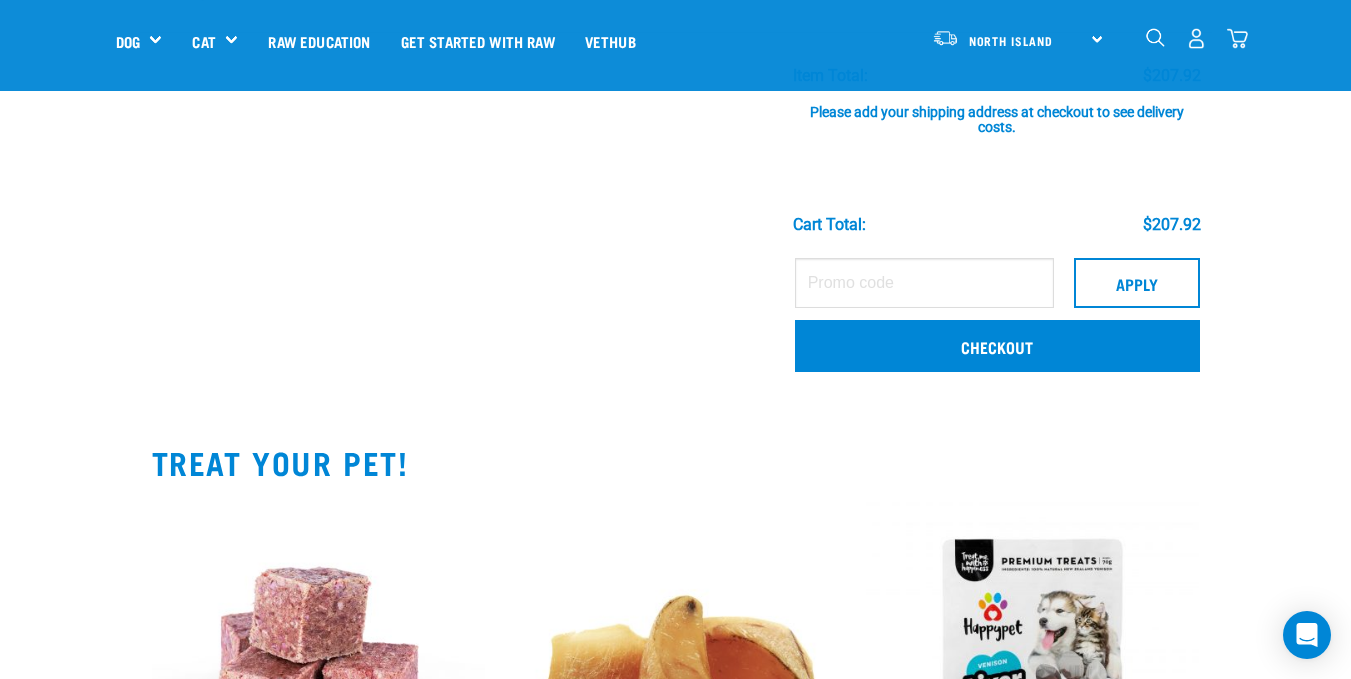 scroll, scrollTop: 955, scrollLeft: 0, axis: vertical 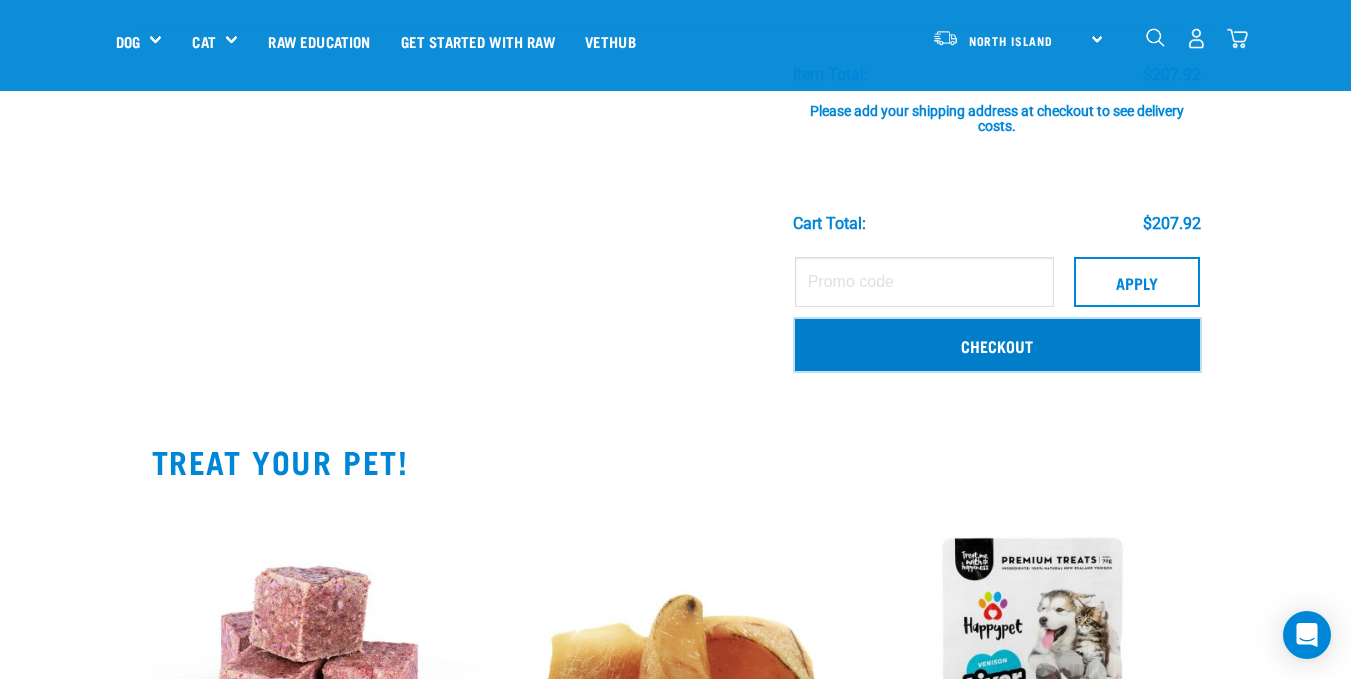 click on "Checkout" at bounding box center (997, 345) 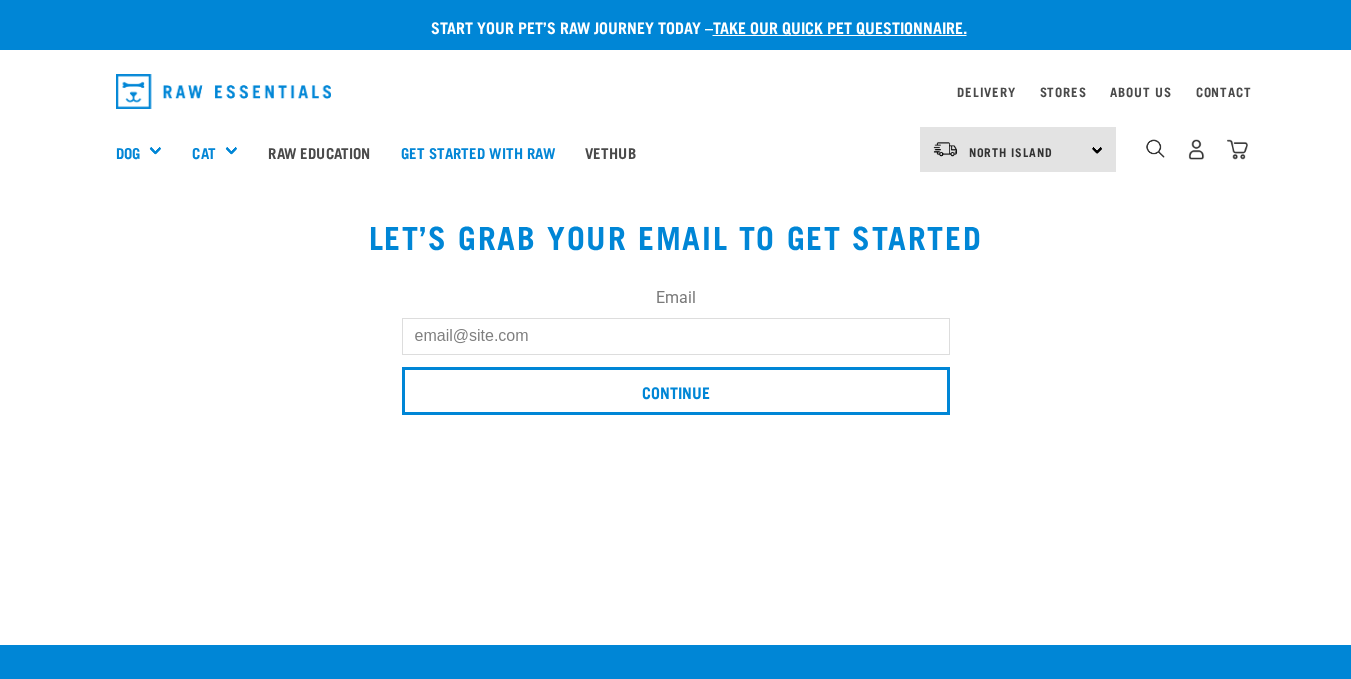 scroll, scrollTop: 0, scrollLeft: 0, axis: both 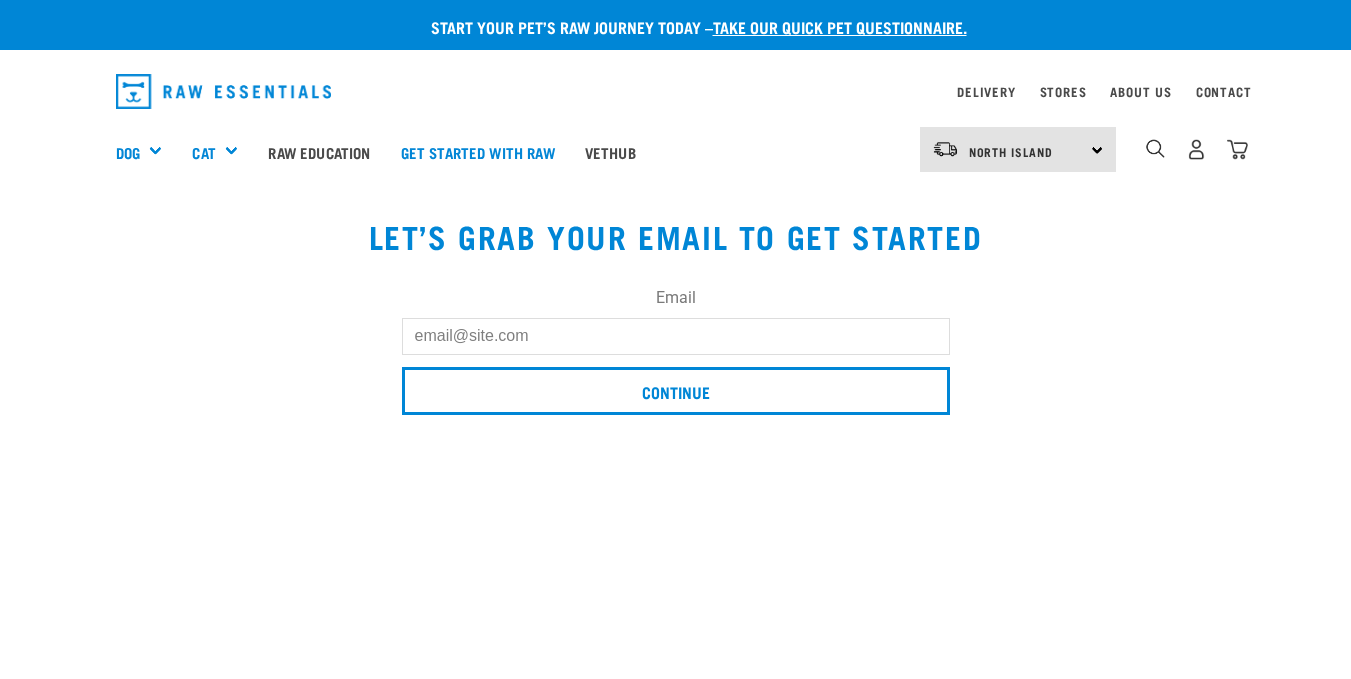 click on "Email" at bounding box center (676, 336) 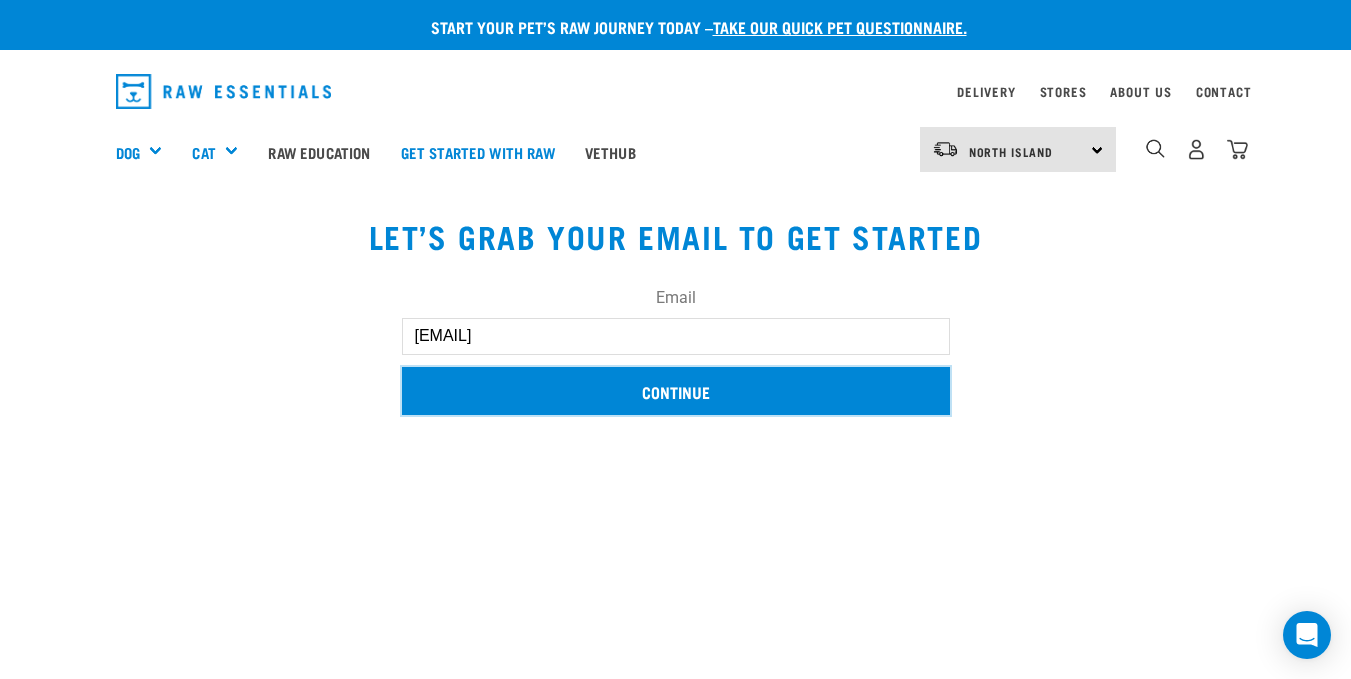 click on "Continue" at bounding box center (676, 391) 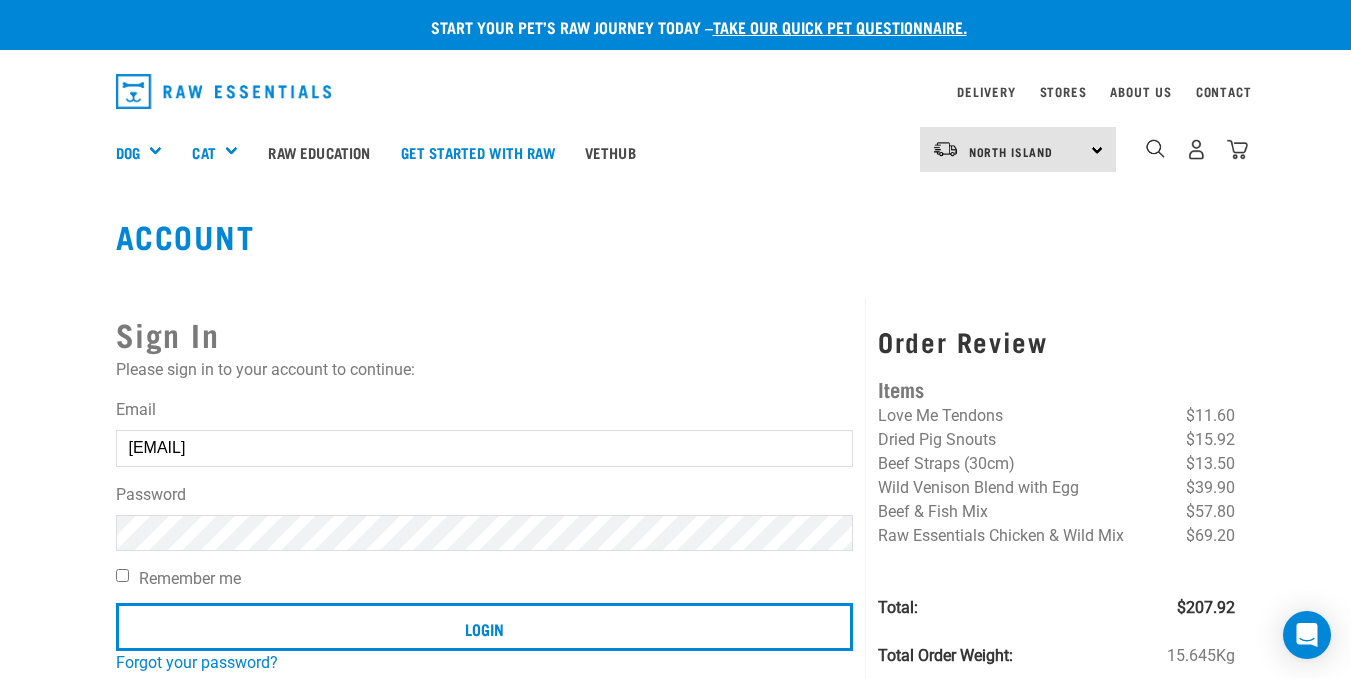 scroll, scrollTop: 0, scrollLeft: 0, axis: both 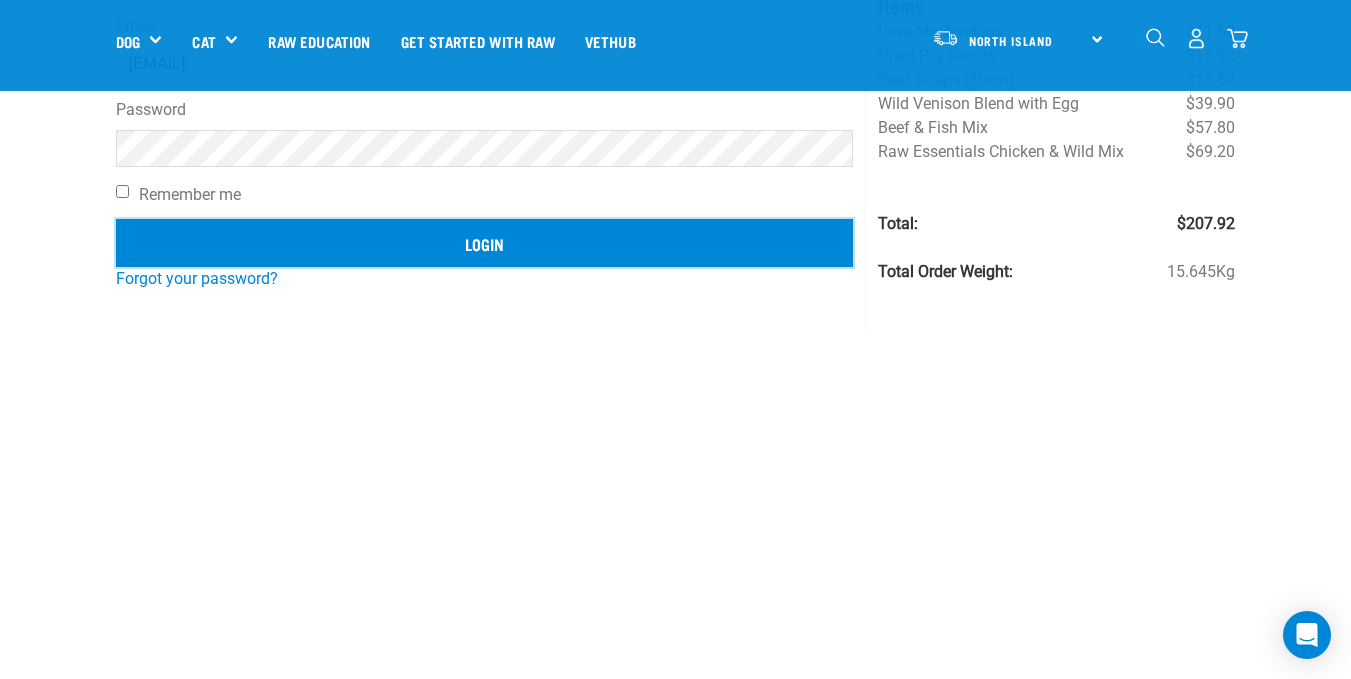 click on "Login" at bounding box center [485, 243] 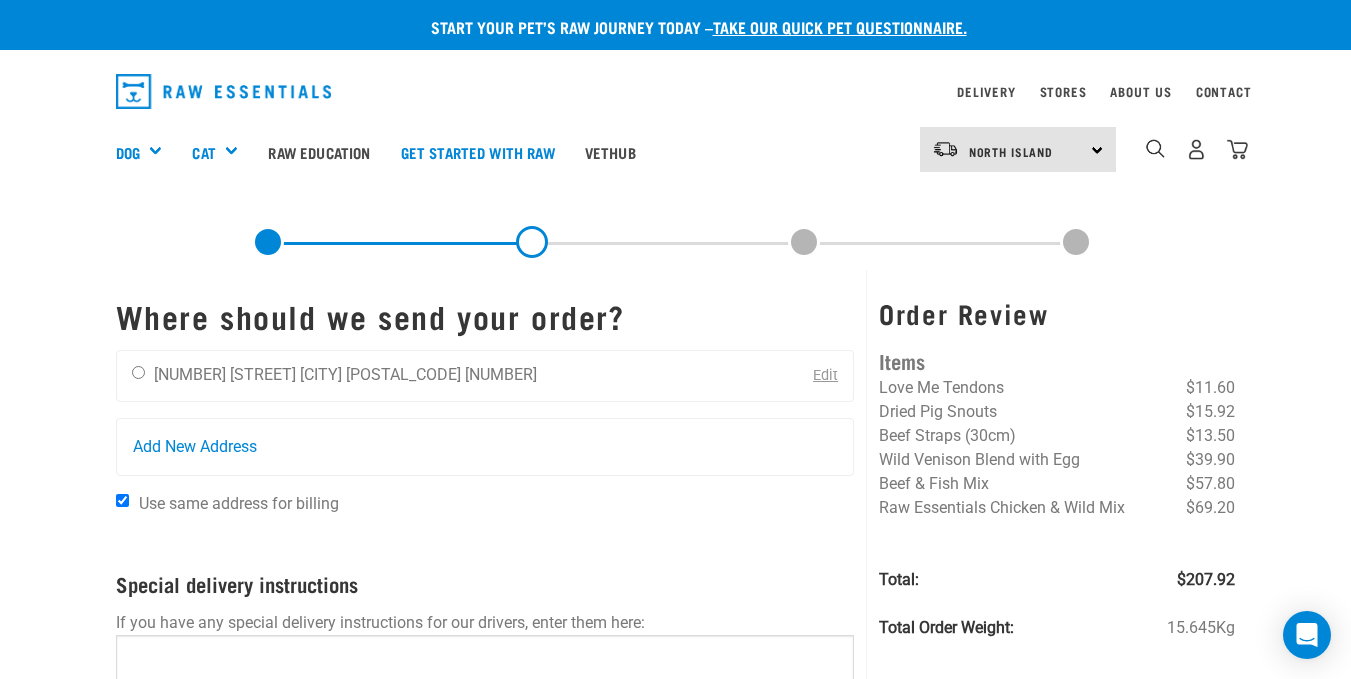 scroll, scrollTop: 0, scrollLeft: 0, axis: both 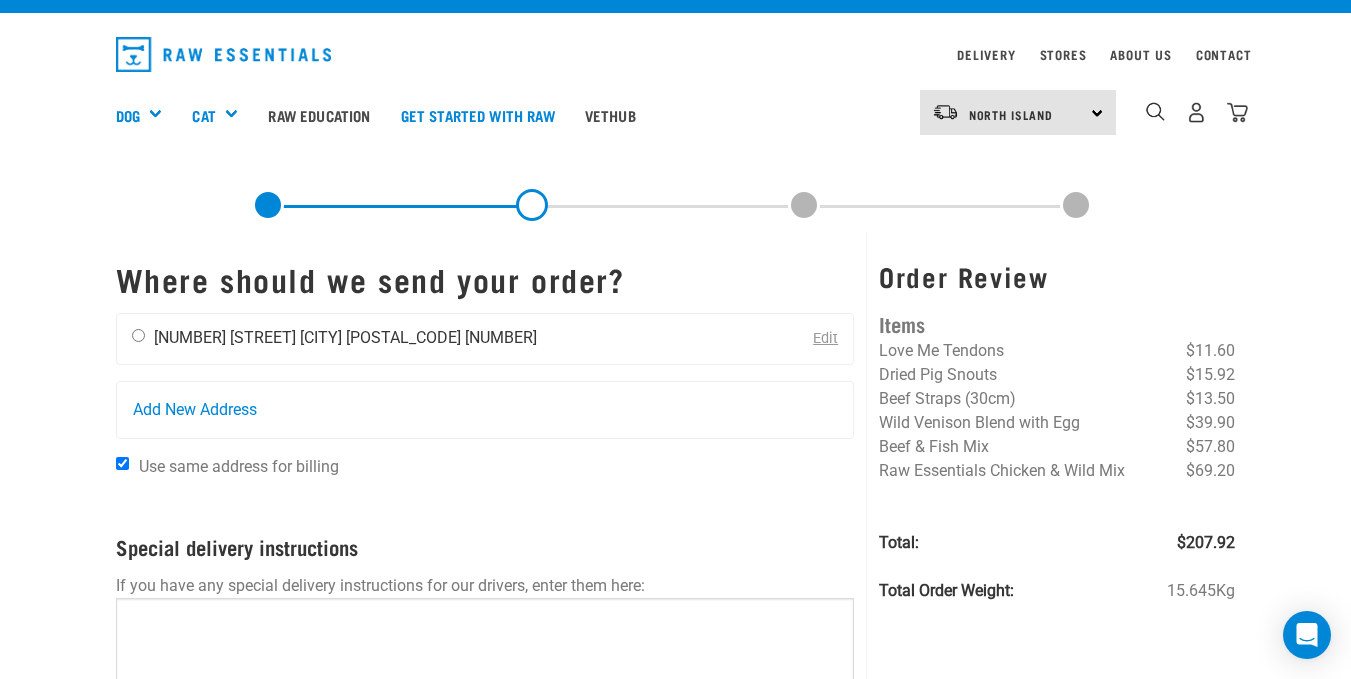 click at bounding box center (138, 335) 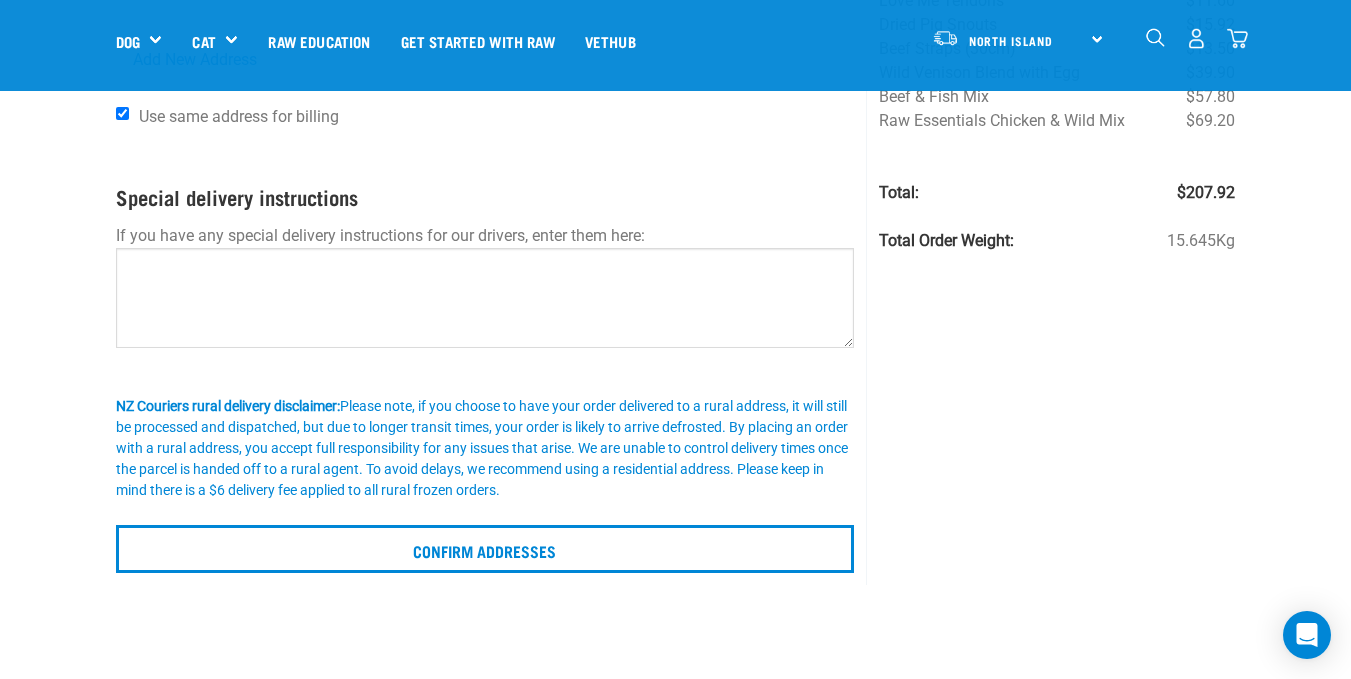 scroll, scrollTop: 246, scrollLeft: 0, axis: vertical 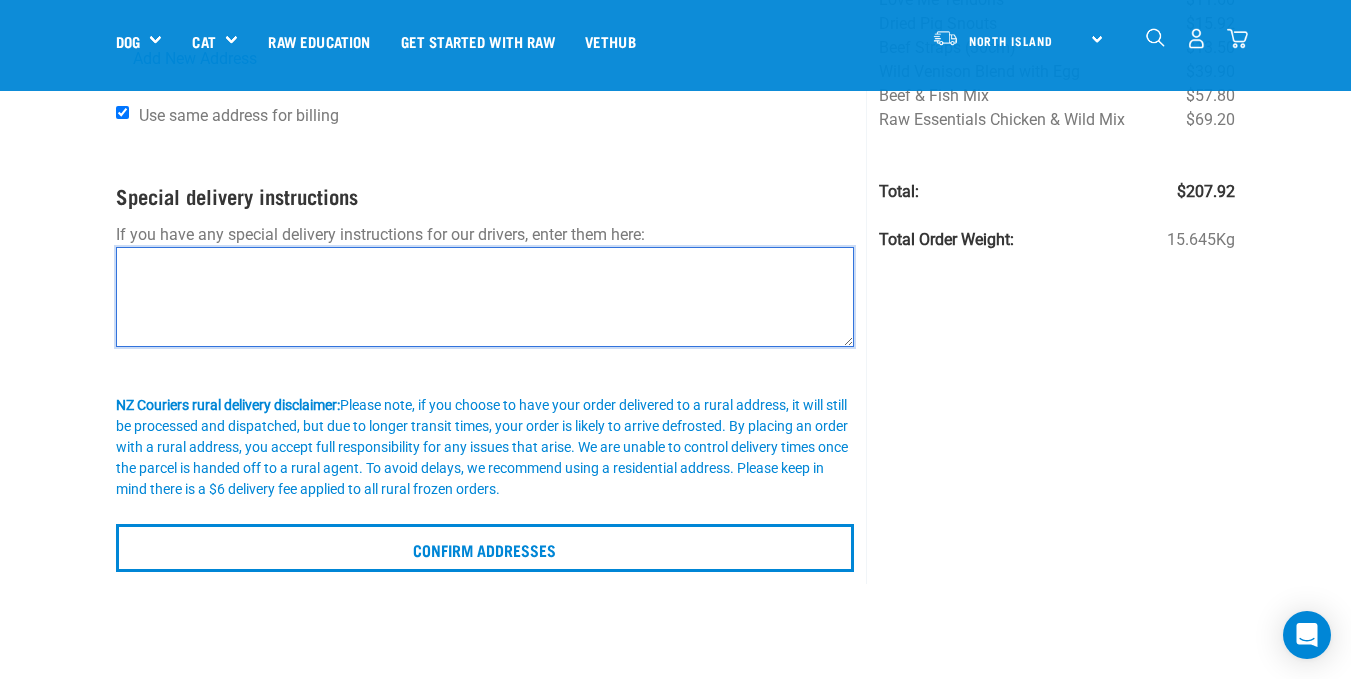 click at bounding box center [485, 297] 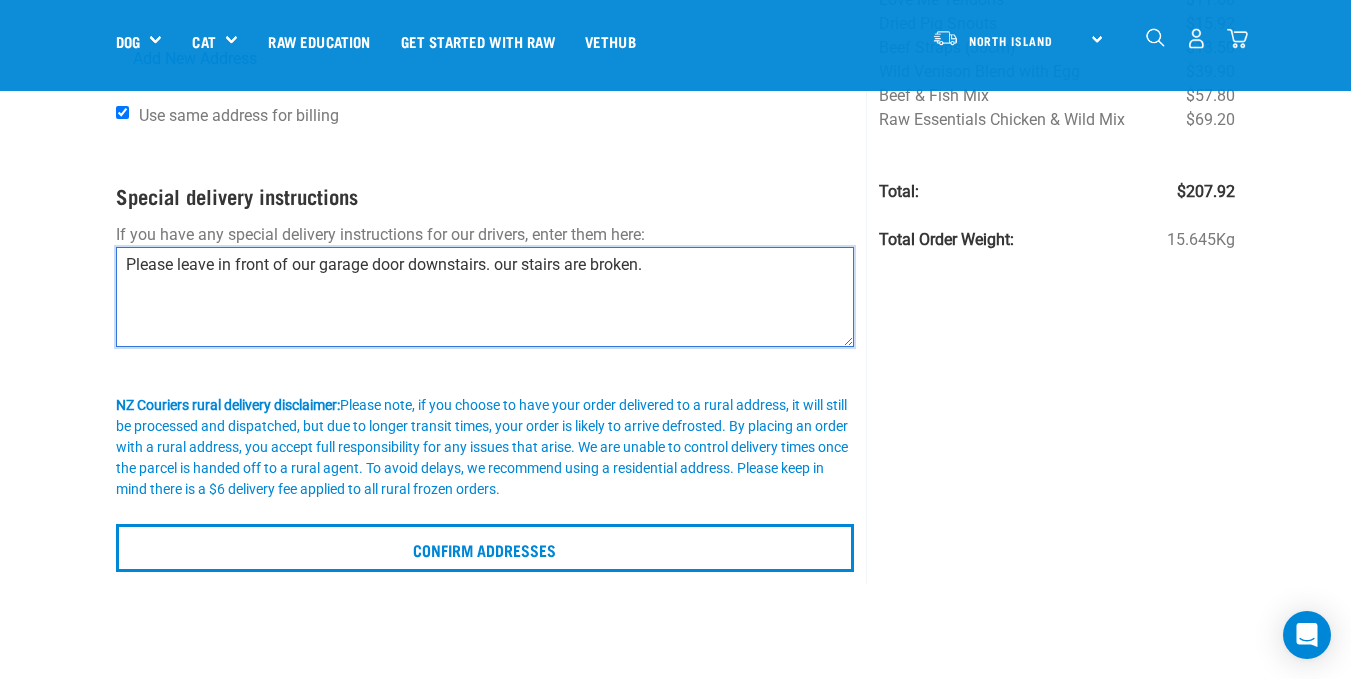 type on "Please leave in front of our garage door downstairs. our stairs are broken." 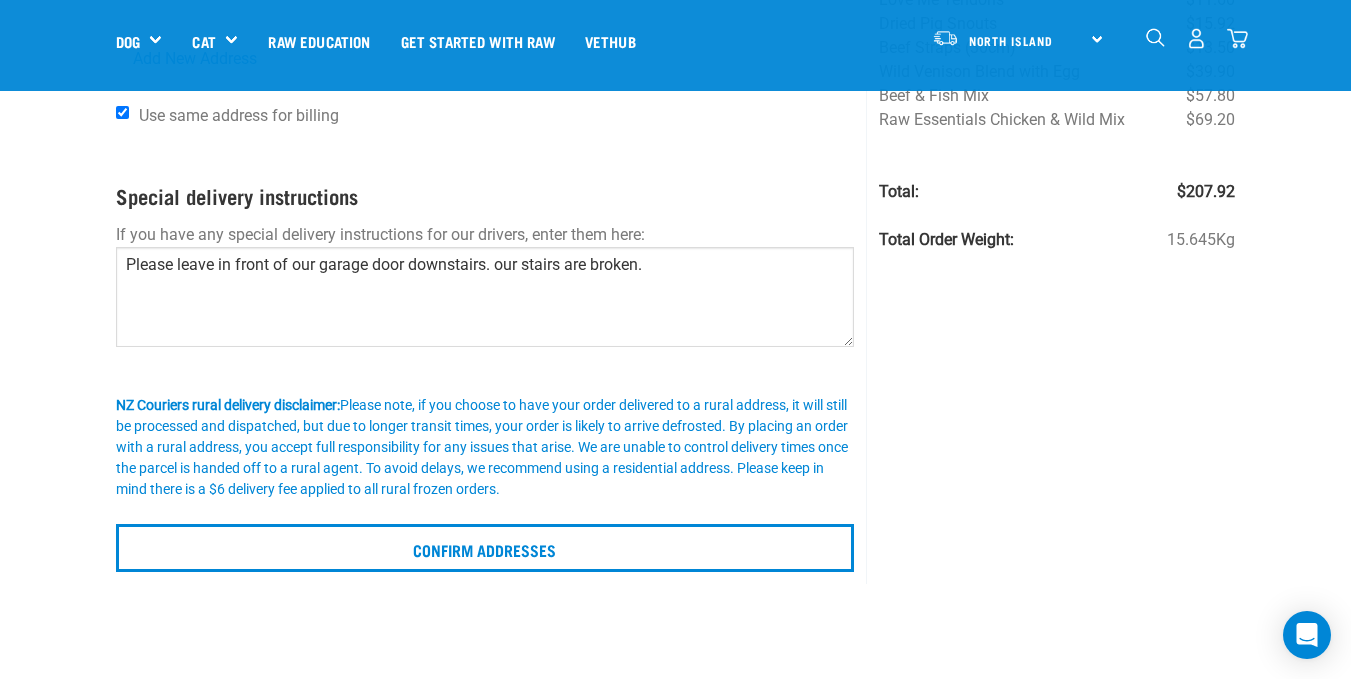 click on "Start your pet’s raw journey today –  take our quick pet questionnaire.
Delivery
Stores
About Us
Contact" at bounding box center [675, 163] 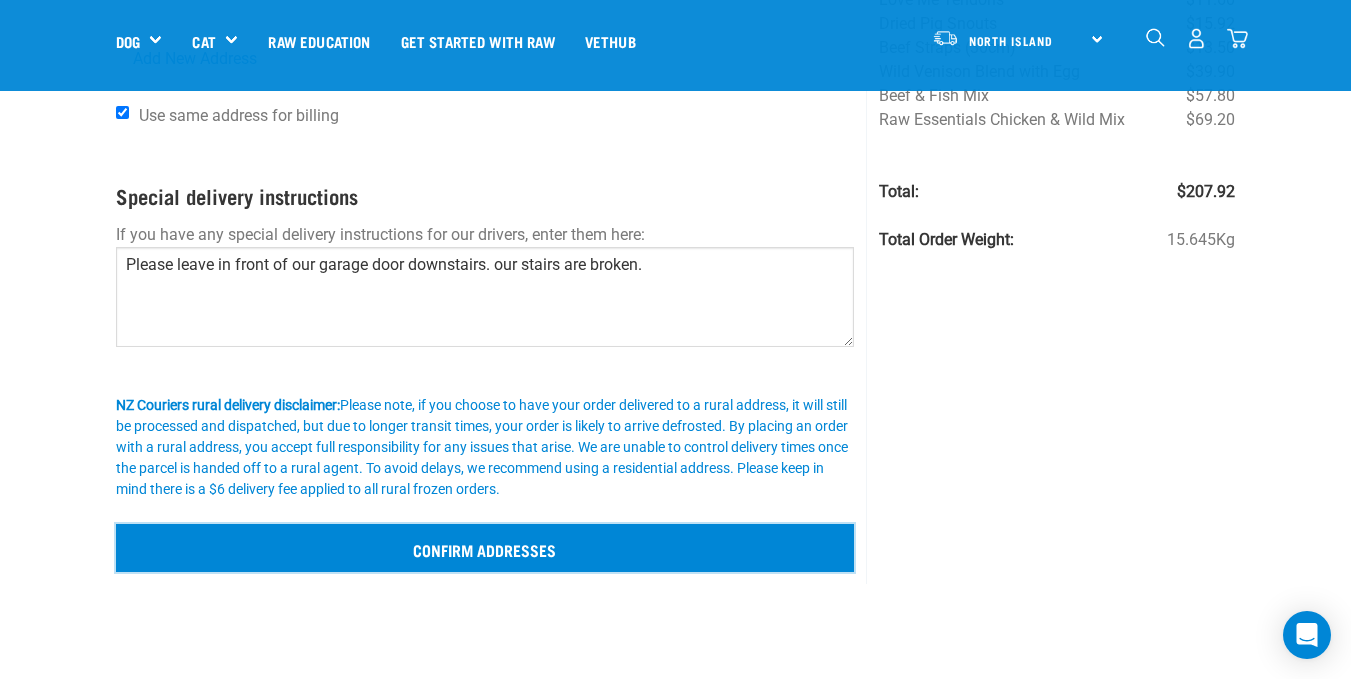 click on "Confirm addresses" at bounding box center [485, 548] 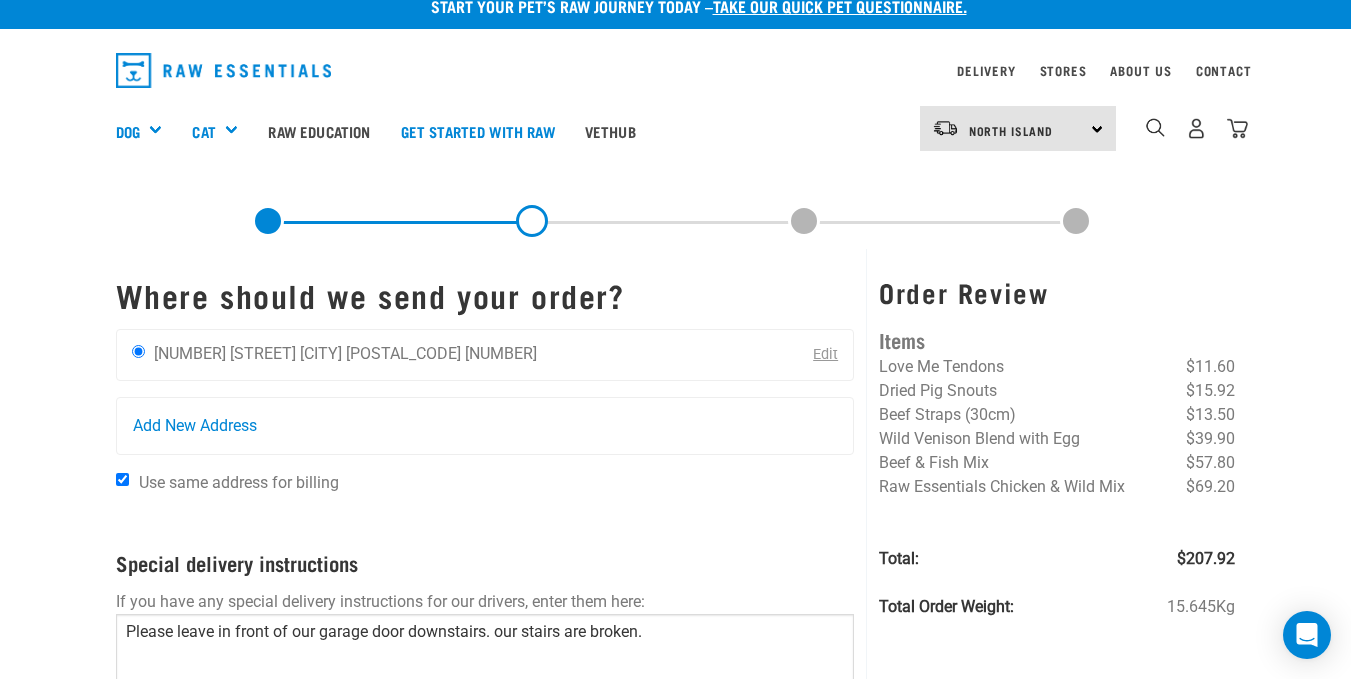 scroll, scrollTop: 0, scrollLeft: 0, axis: both 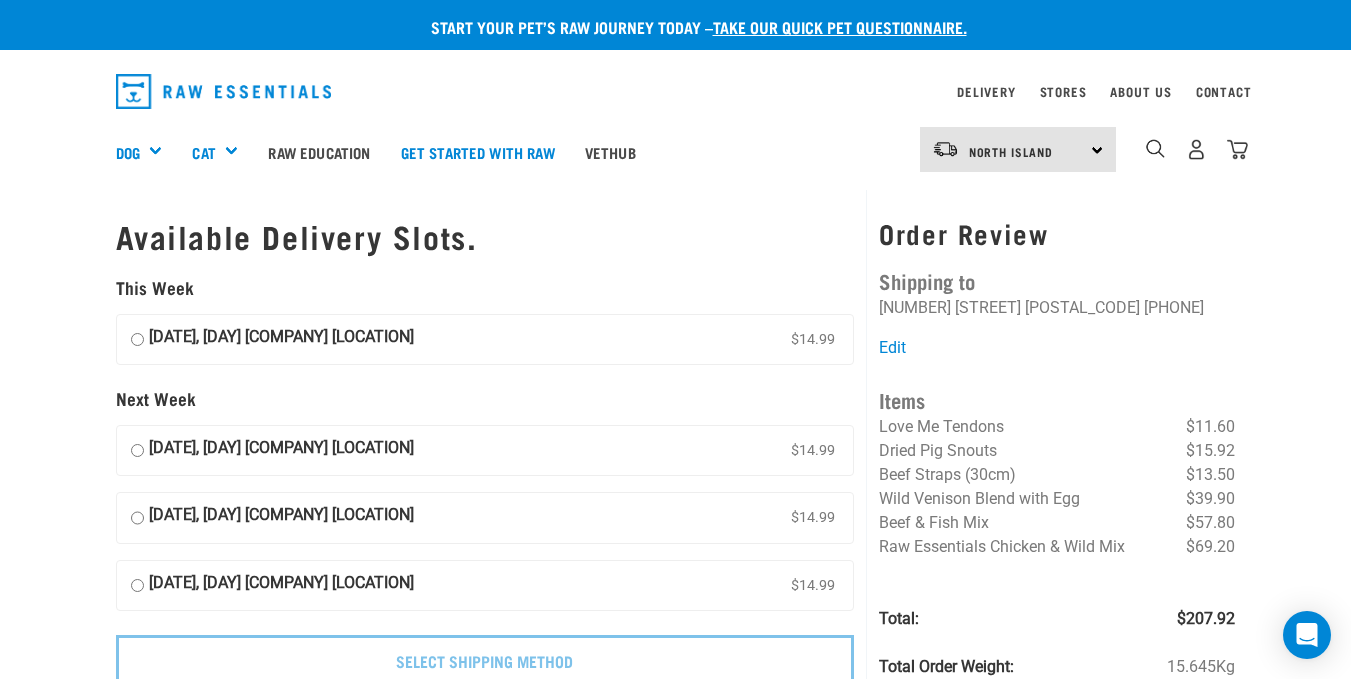 click on "08 August, Friday NZ Couriers North Island $14.99" at bounding box center [137, 340] 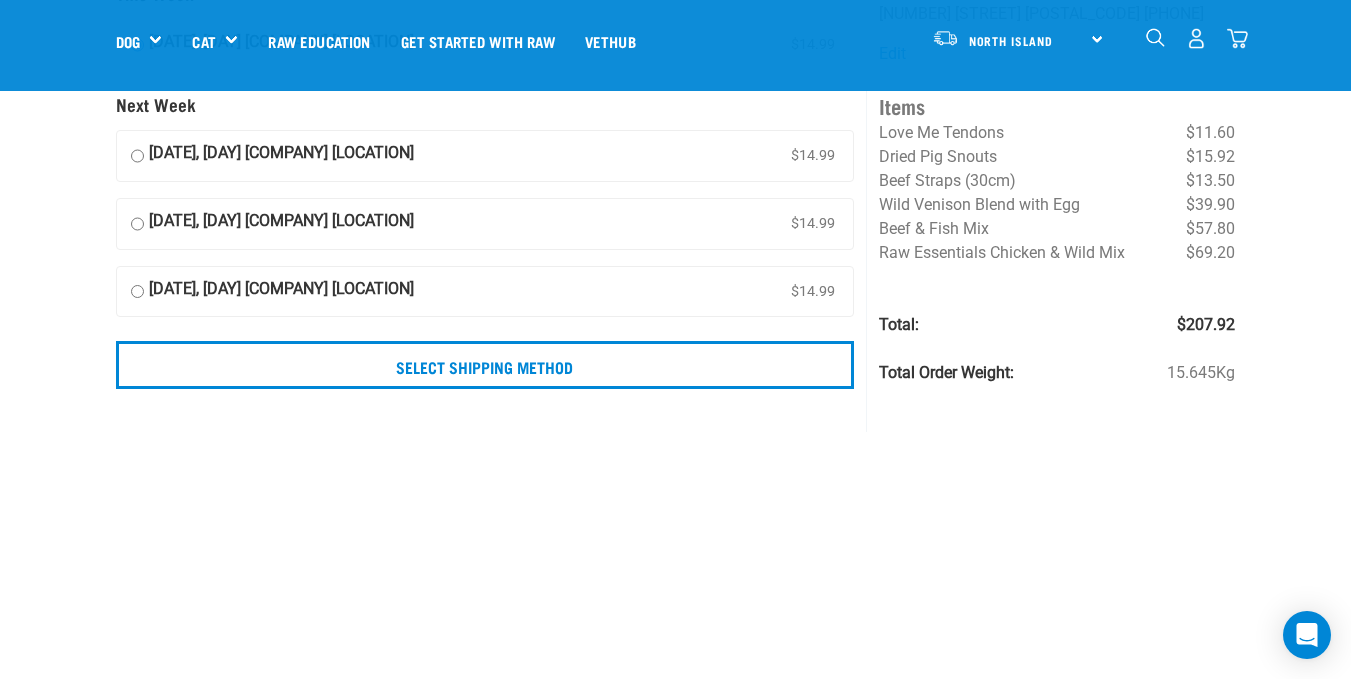 scroll, scrollTop: 153, scrollLeft: 0, axis: vertical 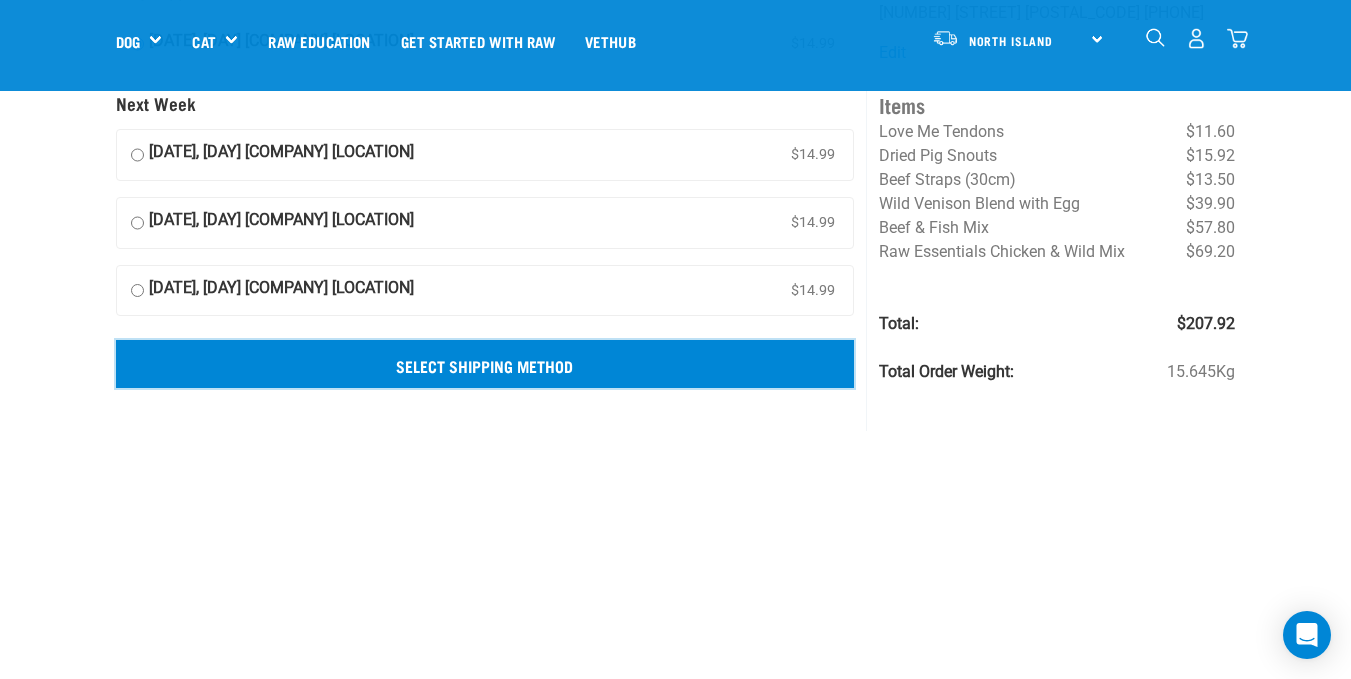 click on "Select Shipping Method" at bounding box center (485, 364) 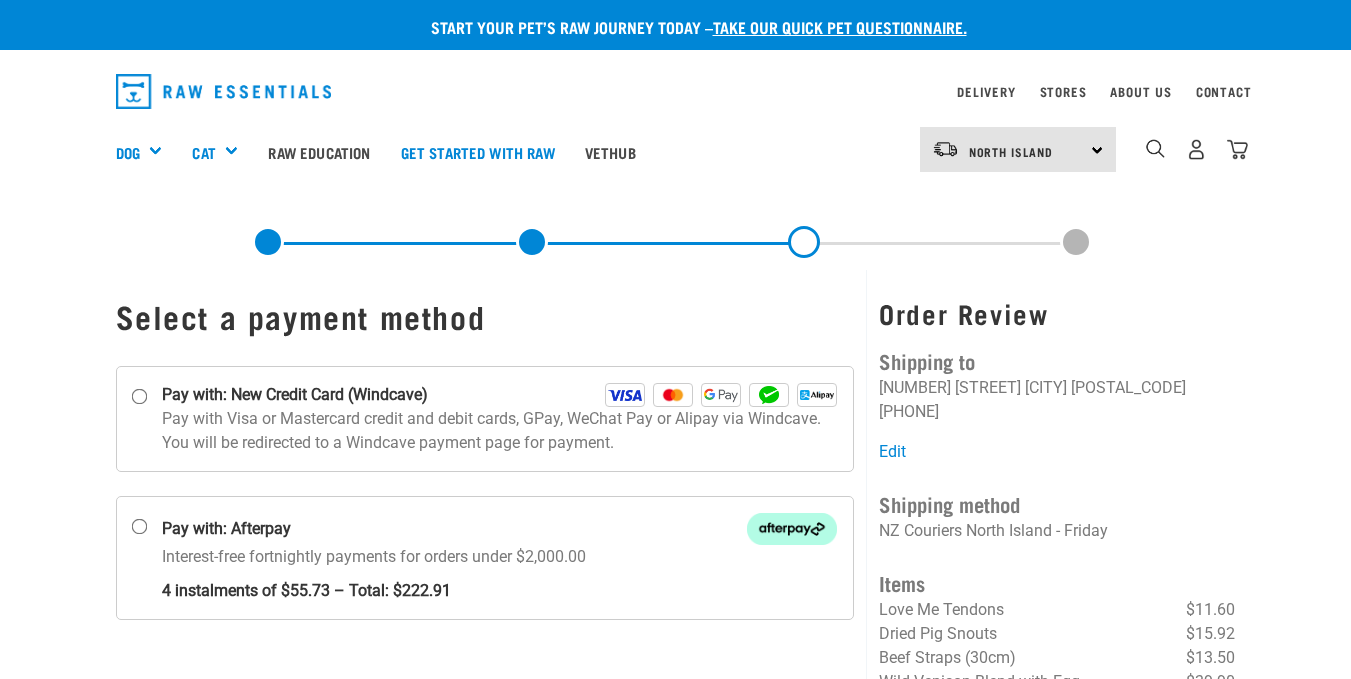 scroll, scrollTop: 0, scrollLeft: 0, axis: both 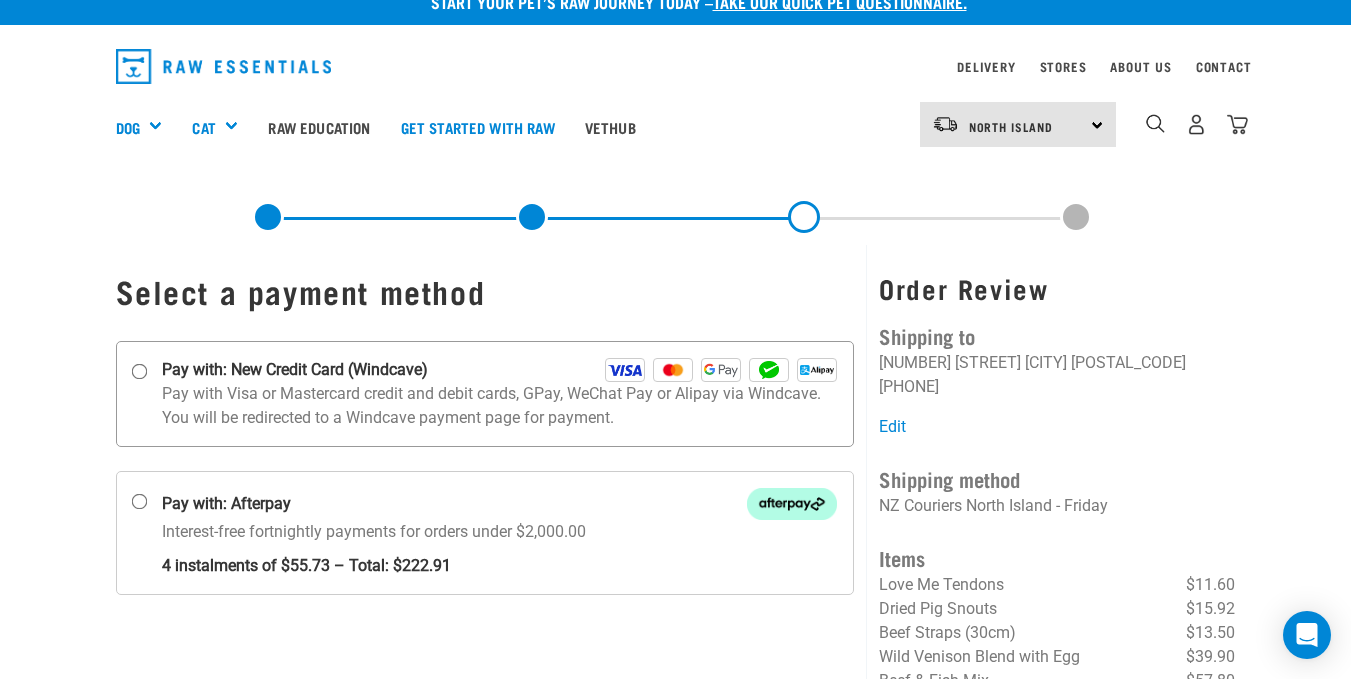click on "Pay with: New Credit Card (Windcave)" at bounding box center [139, 371] 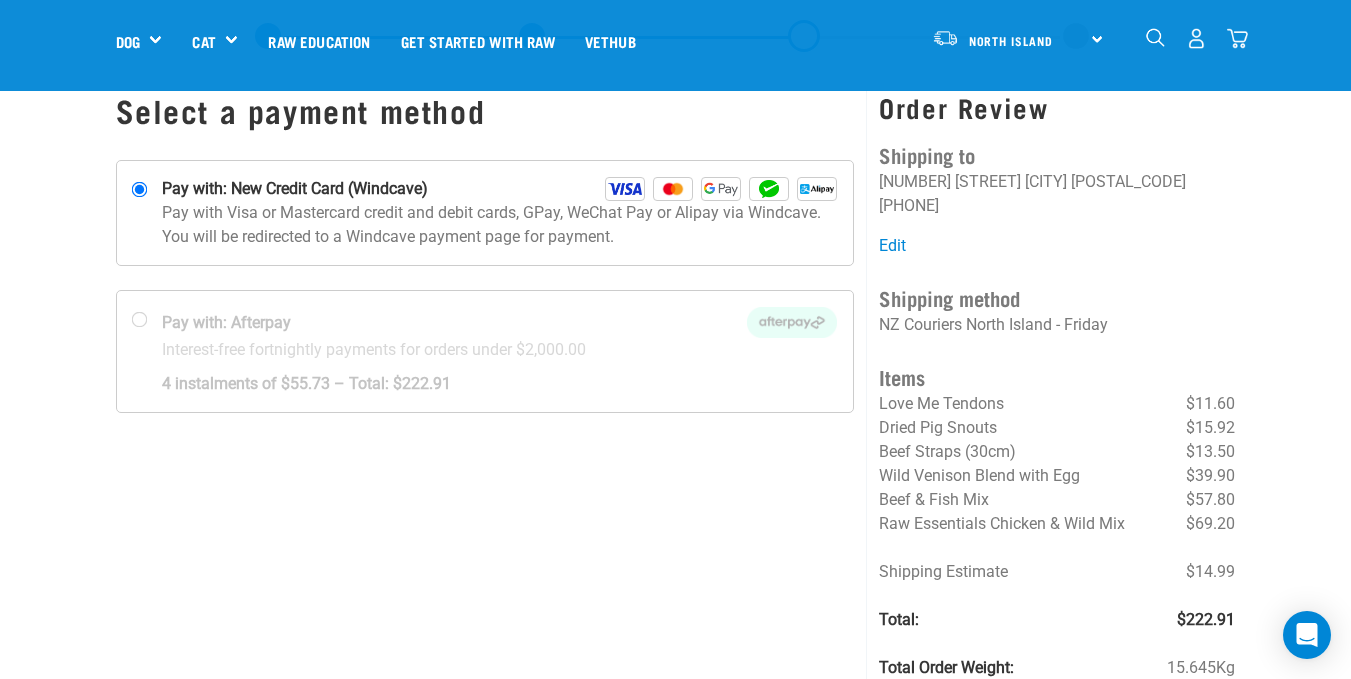 scroll, scrollTop: 0, scrollLeft: 0, axis: both 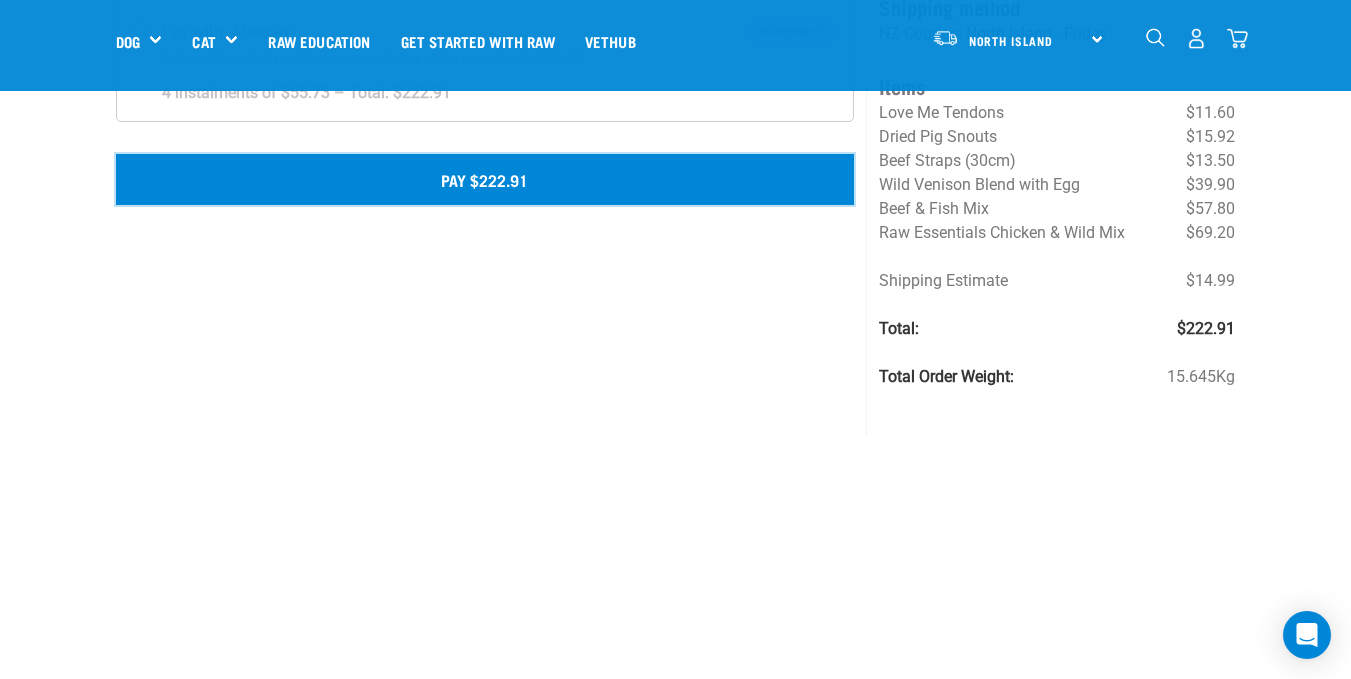click on "Pay $222.91" at bounding box center (485, 179) 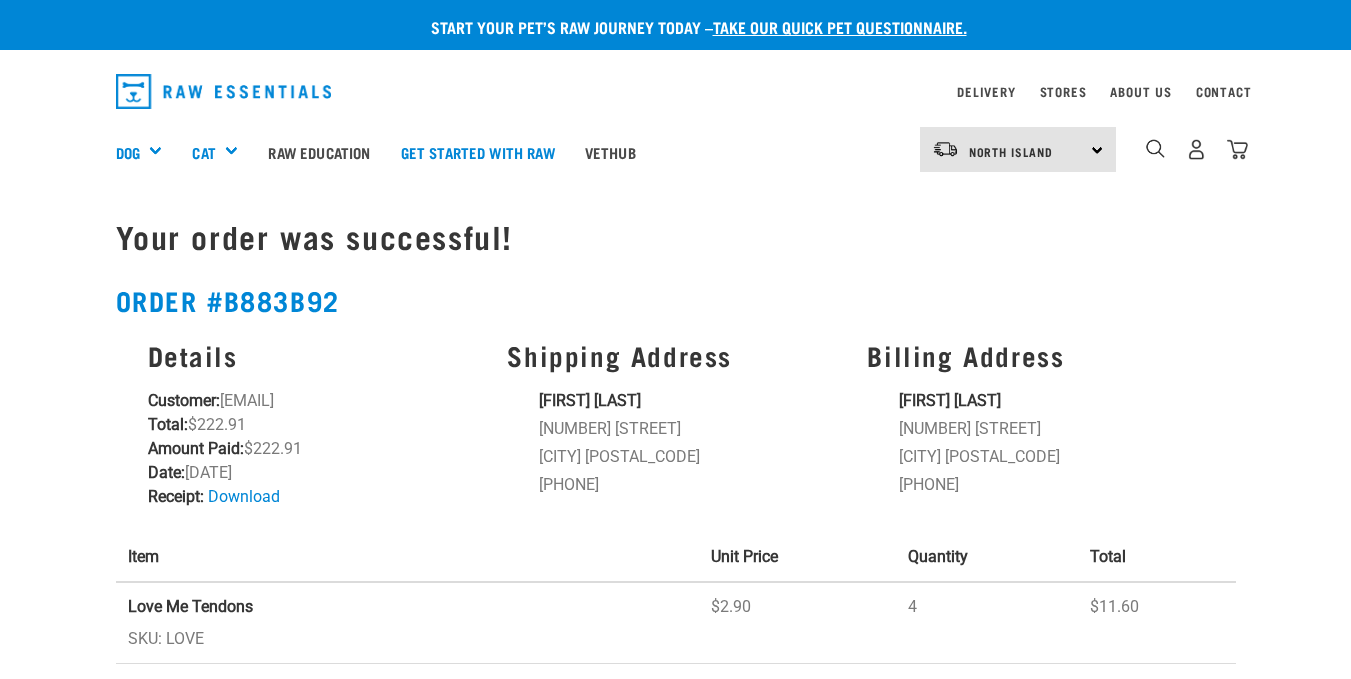 scroll, scrollTop: 0, scrollLeft: 0, axis: both 